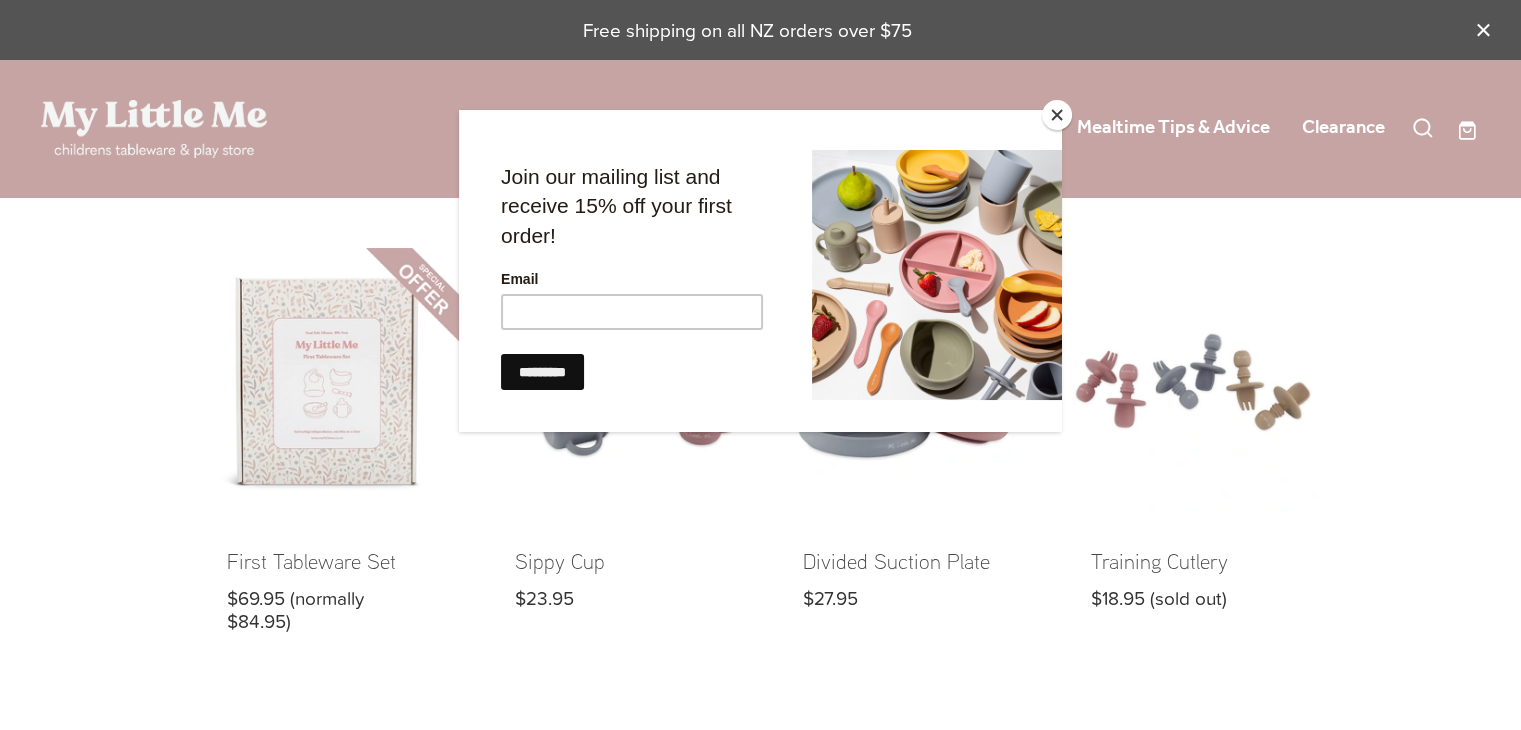 scroll, scrollTop: 0, scrollLeft: 0, axis: both 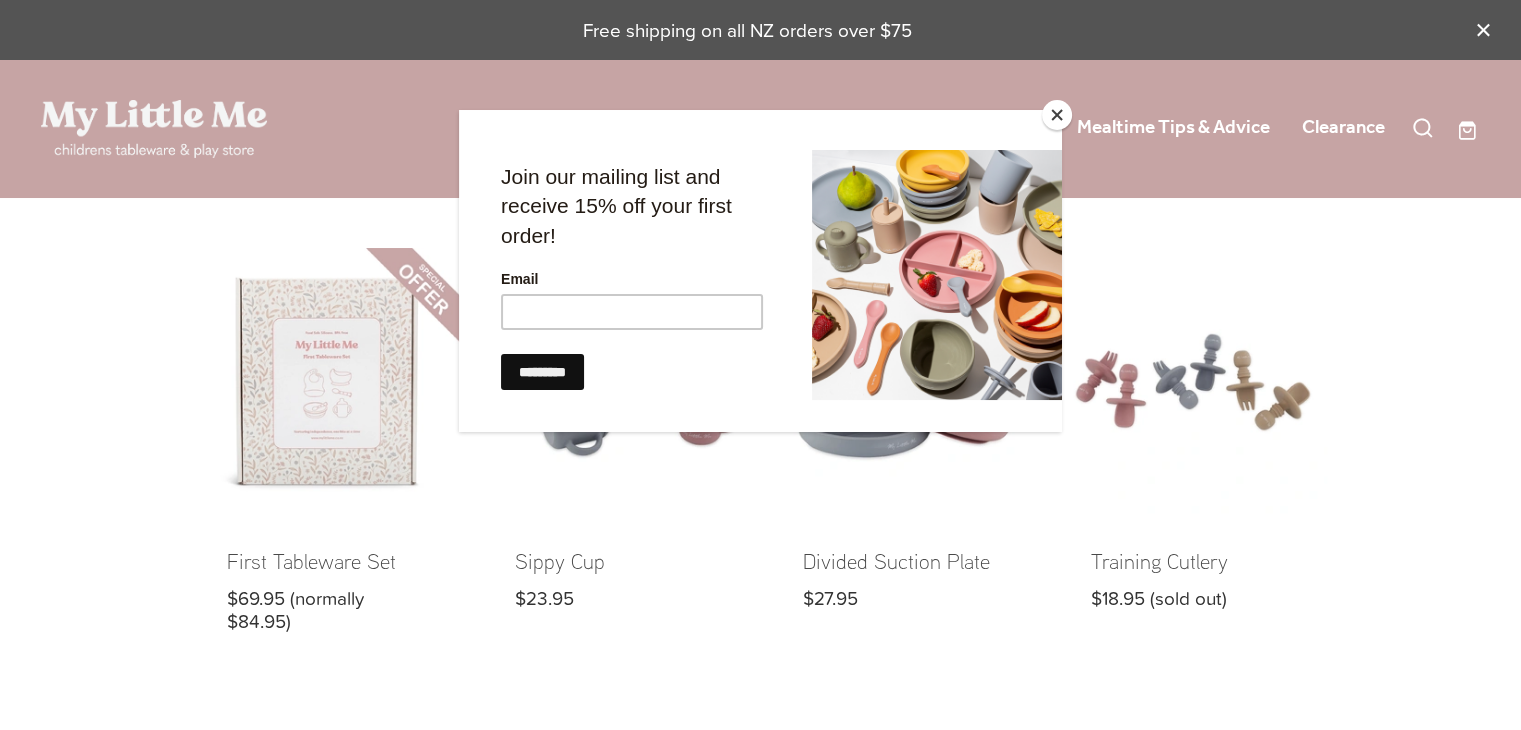 click at bounding box center (1057, 115) 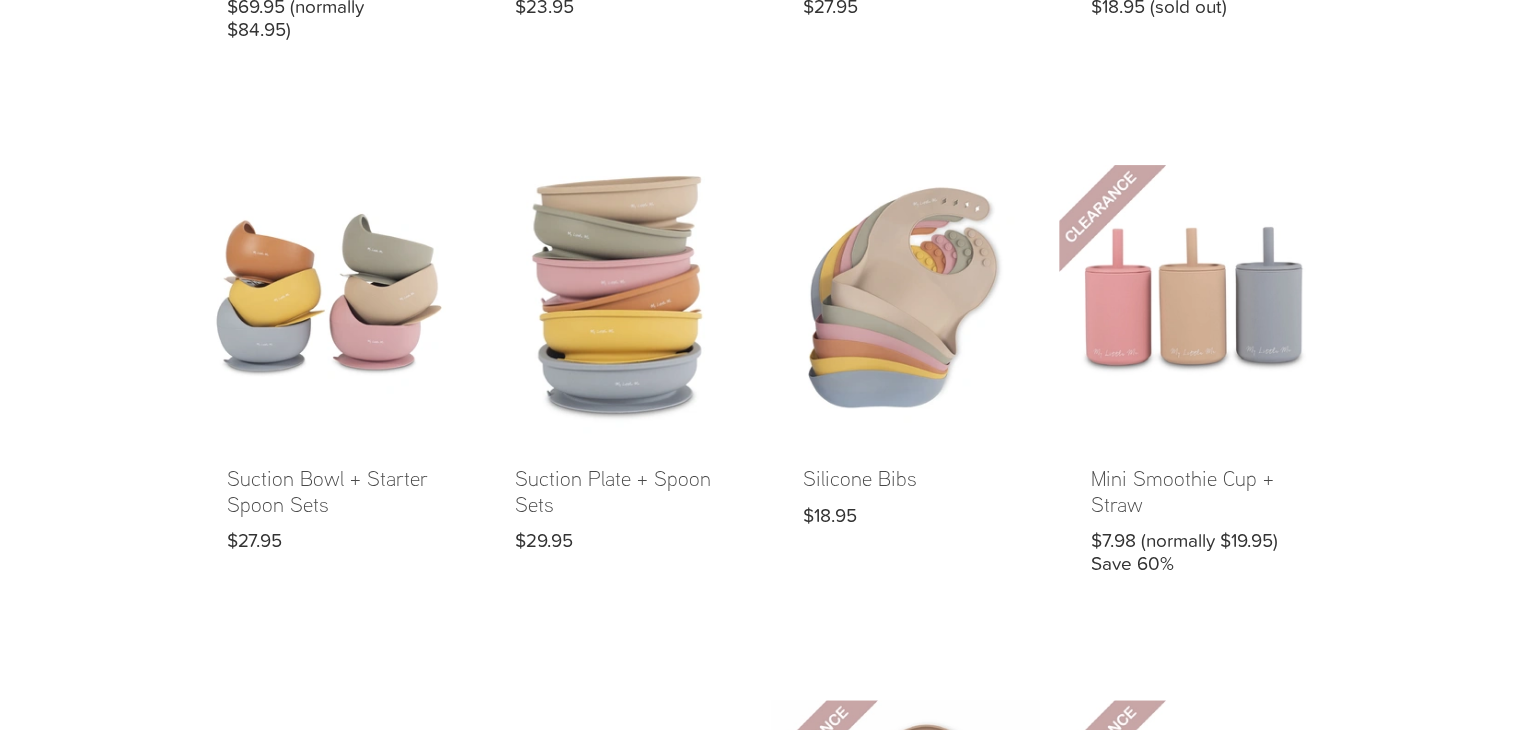scroll, scrollTop: 700, scrollLeft: 0, axis: vertical 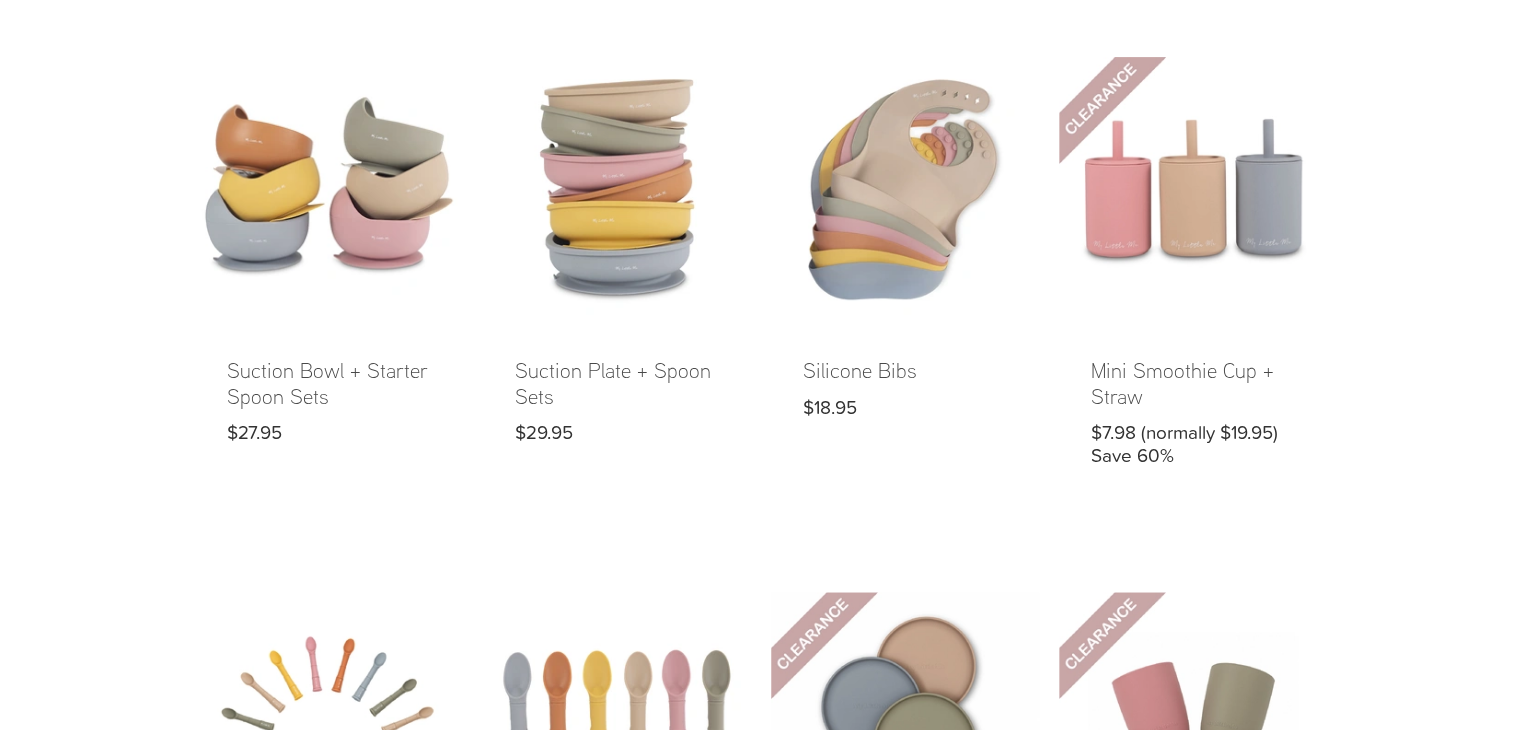 click at bounding box center [329, 278] 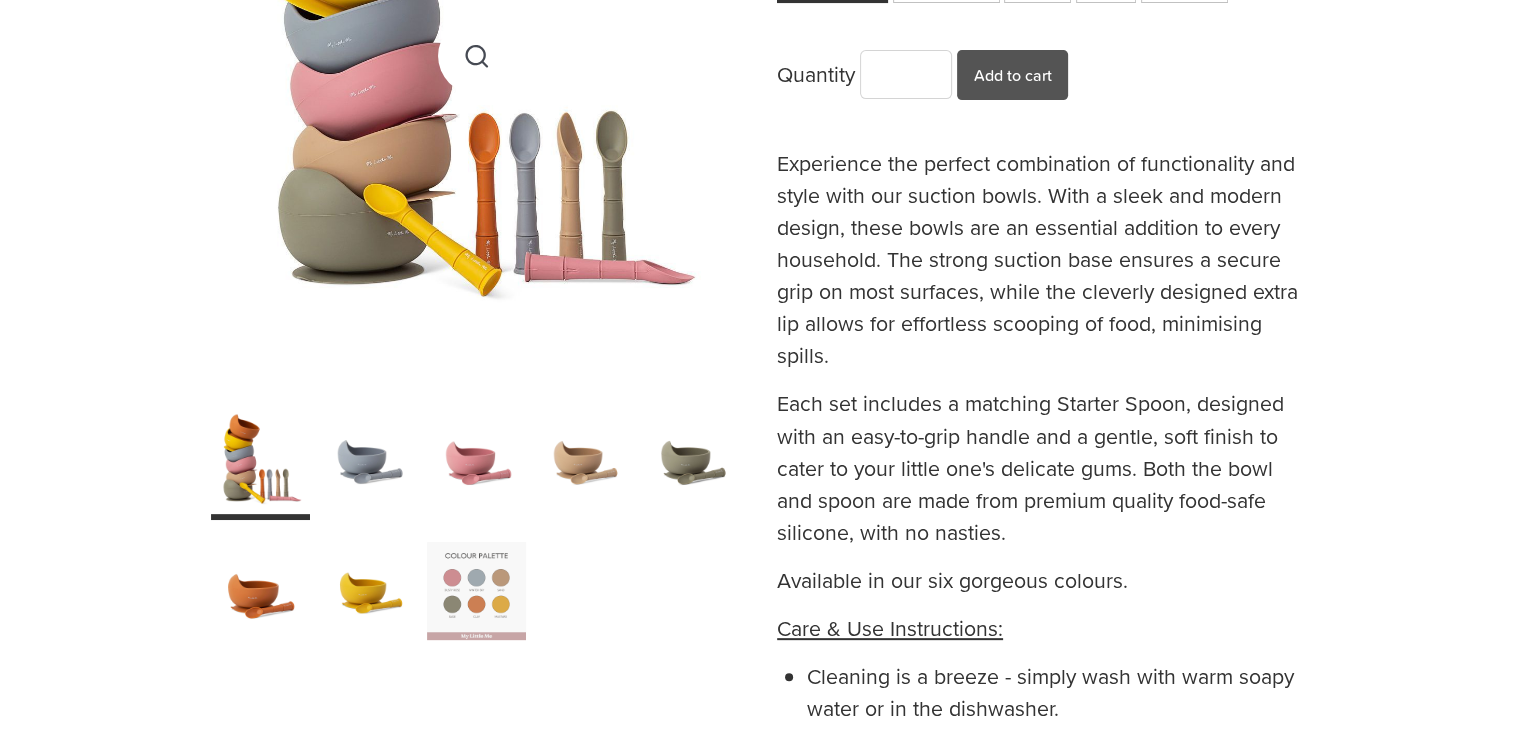 scroll, scrollTop: 600, scrollLeft: 0, axis: vertical 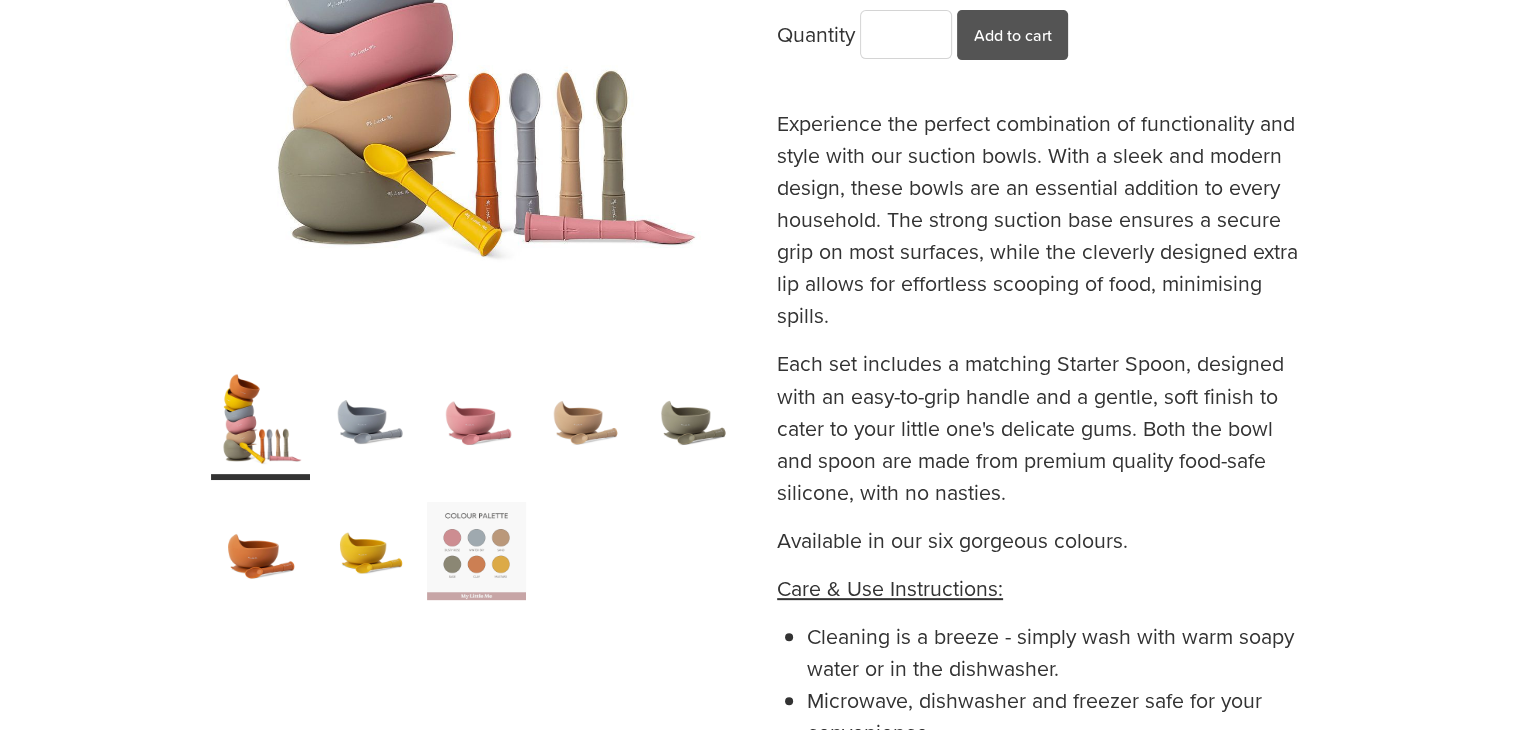 click at bounding box center (368, 550) 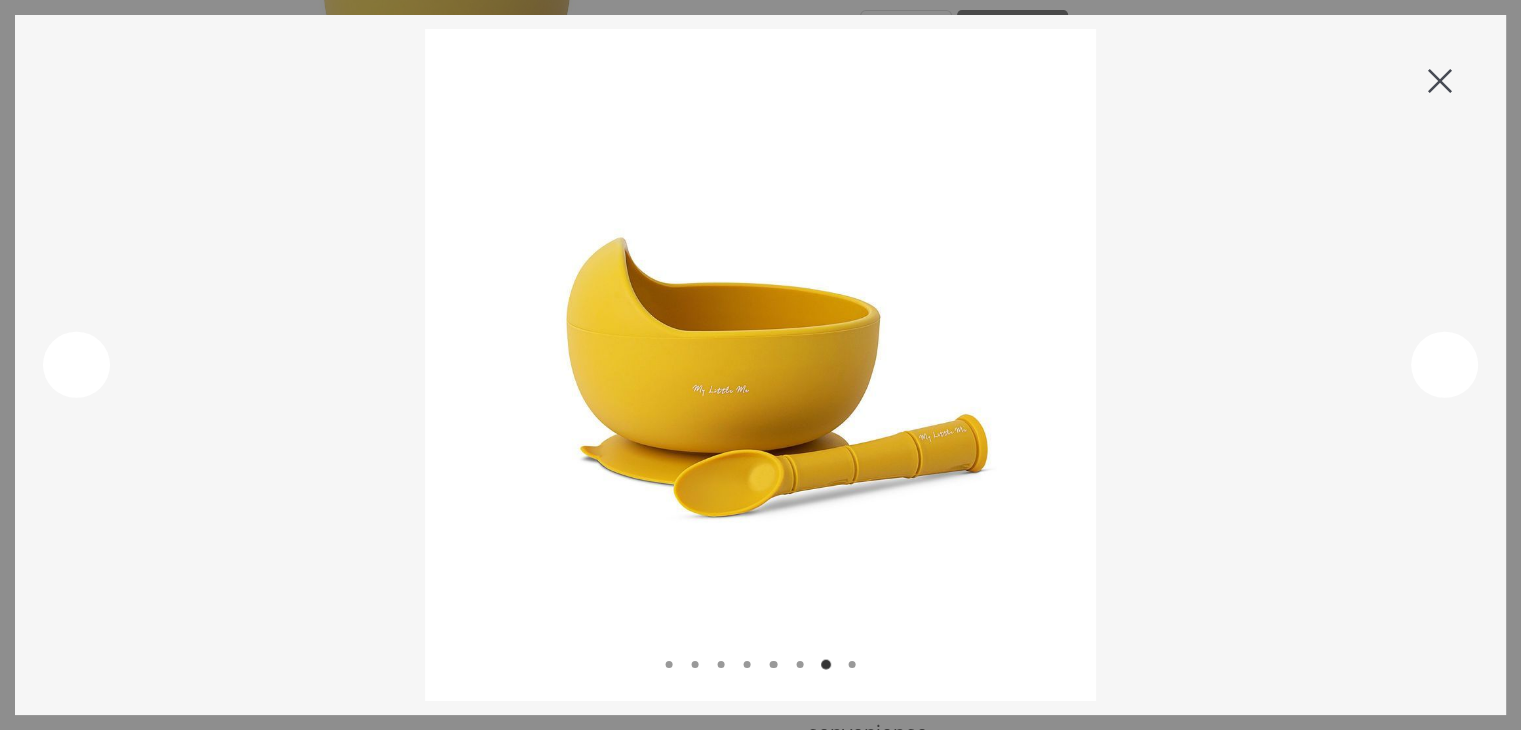 click at bounding box center [1444, 365] 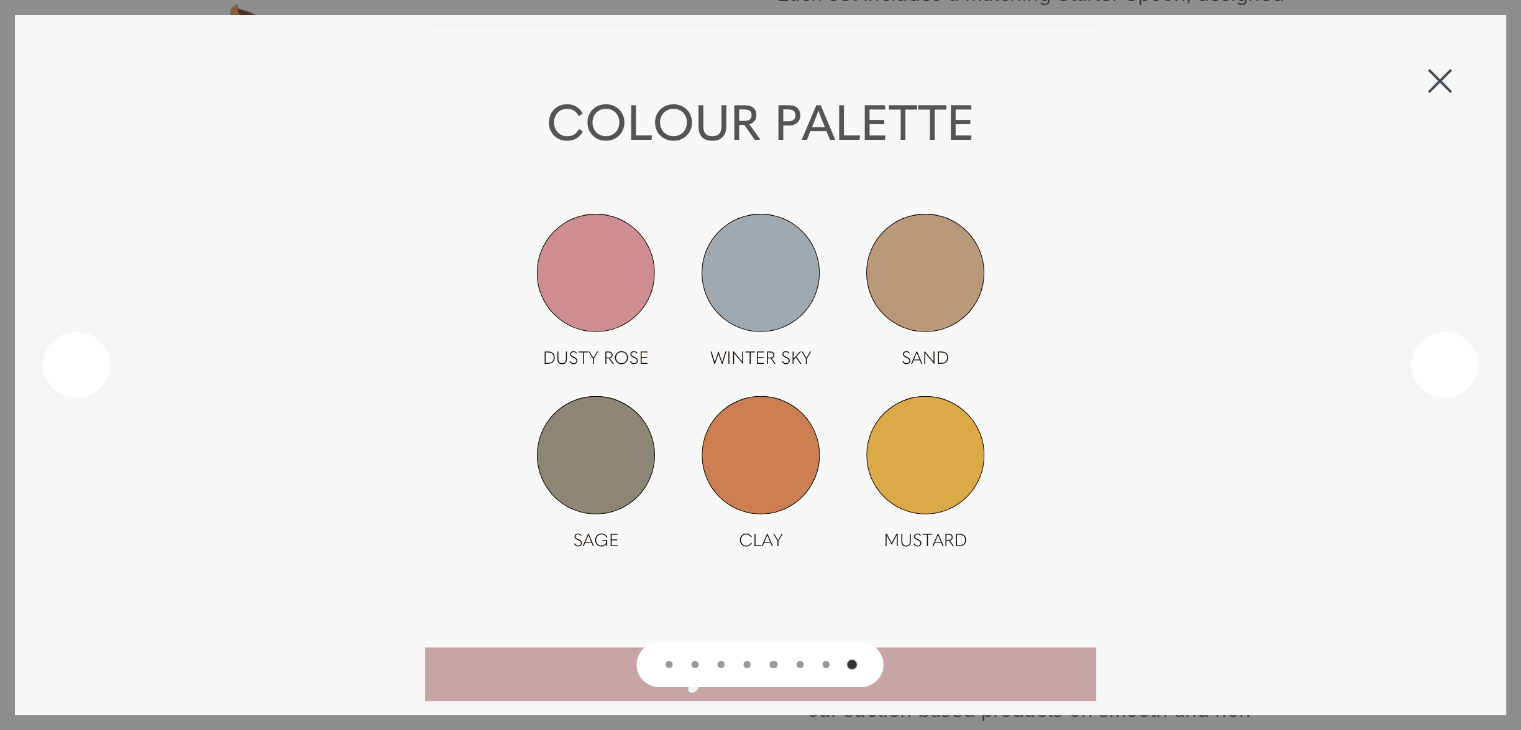 scroll, scrollTop: 1000, scrollLeft: 0, axis: vertical 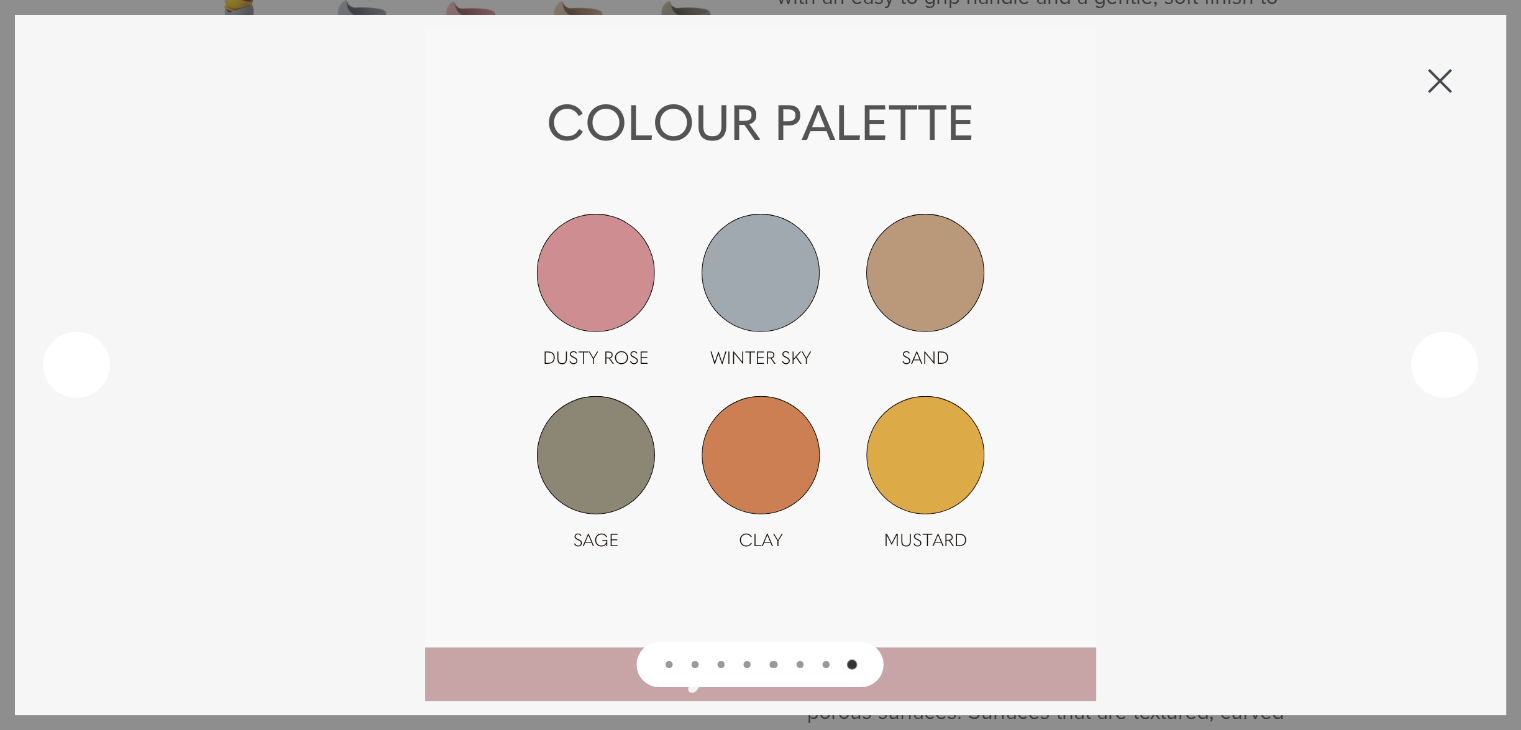 click at bounding box center [76, 365] 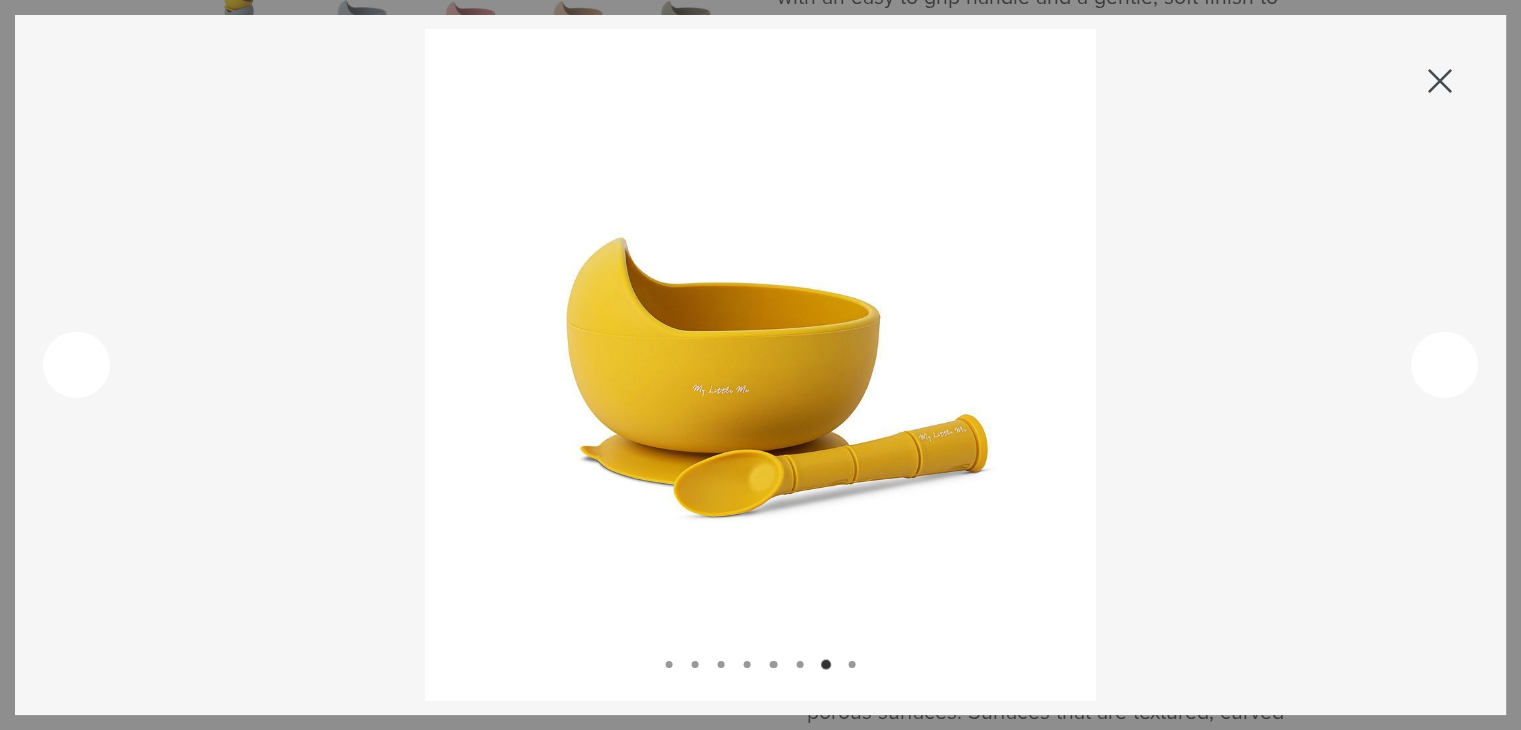 click at bounding box center [76, 365] 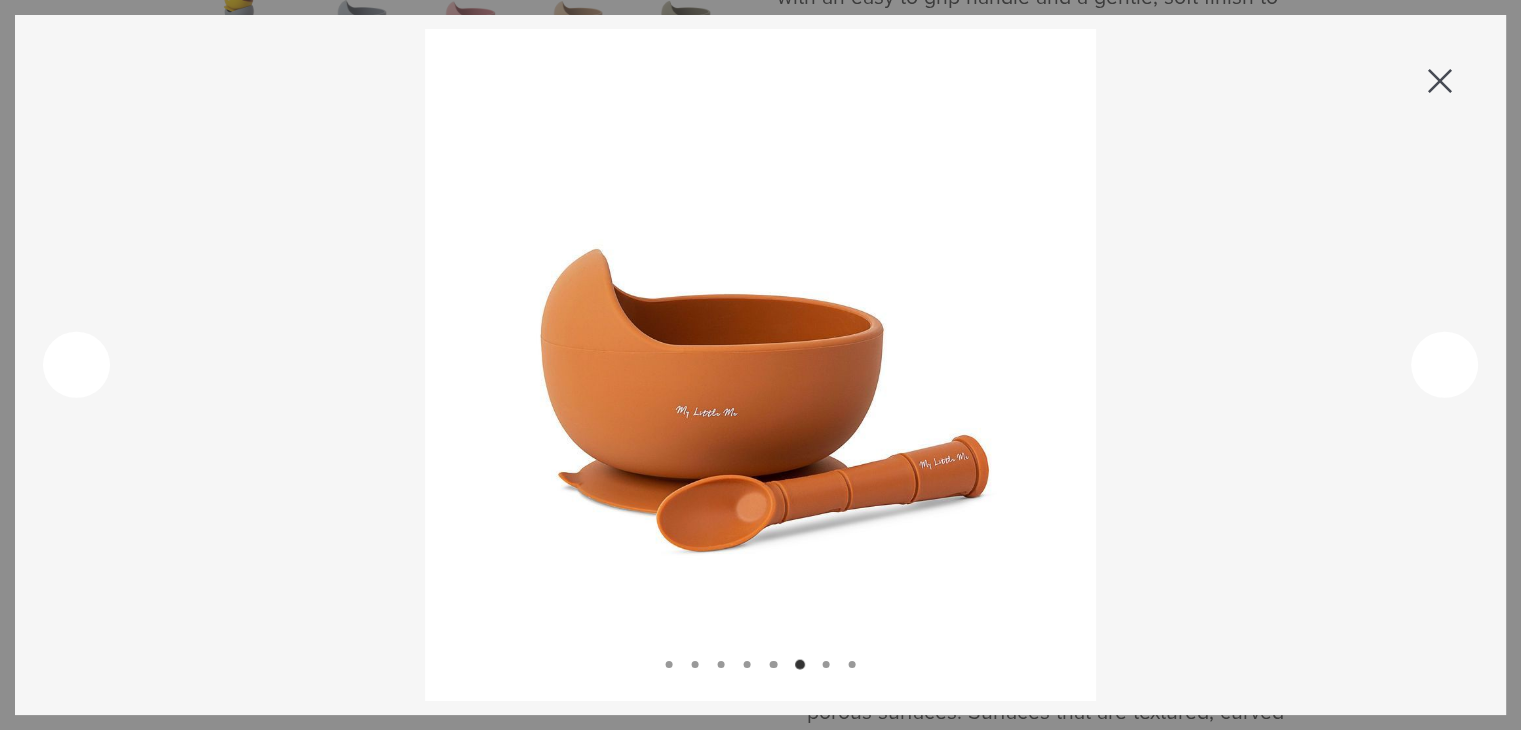 click at bounding box center [1440, 81] 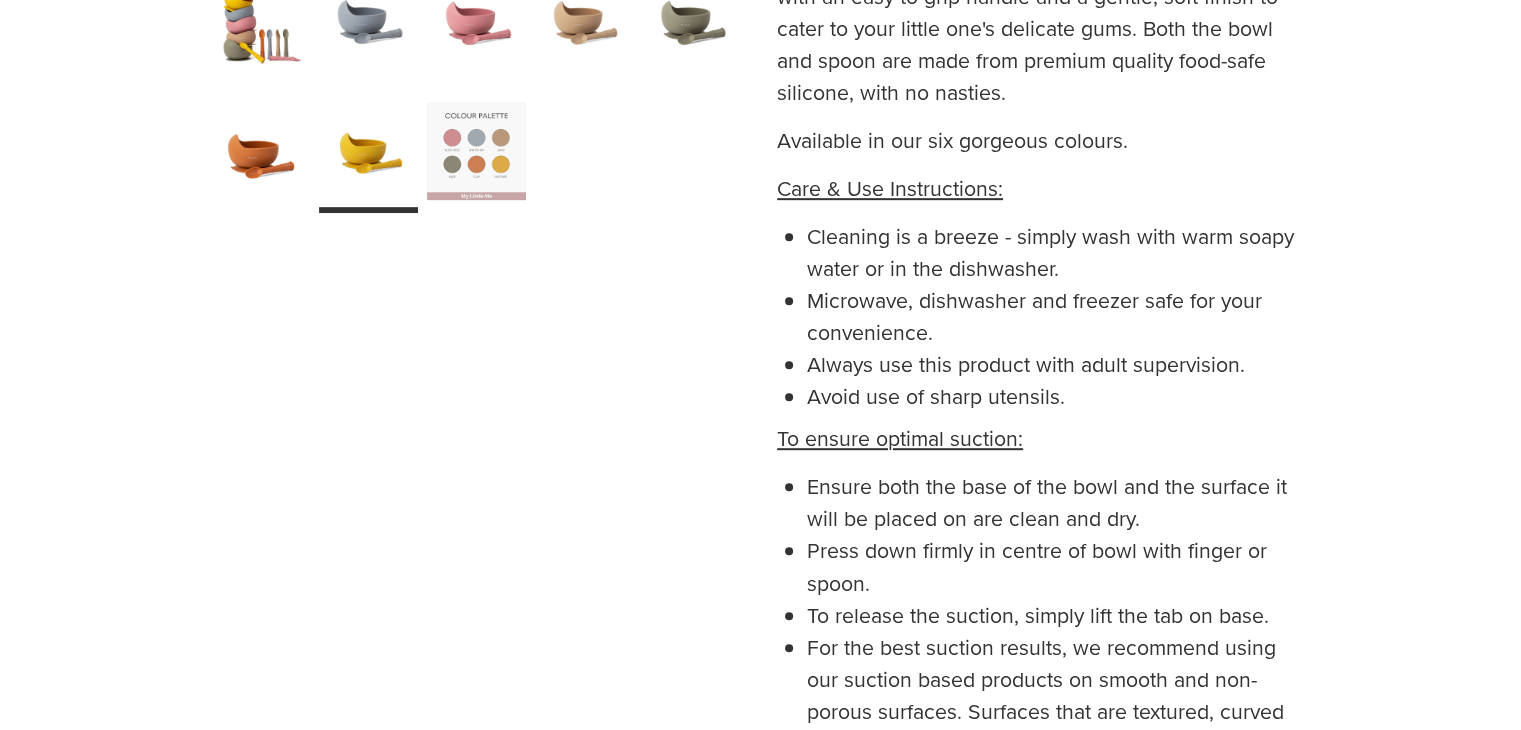 click at bounding box center (260, 150) 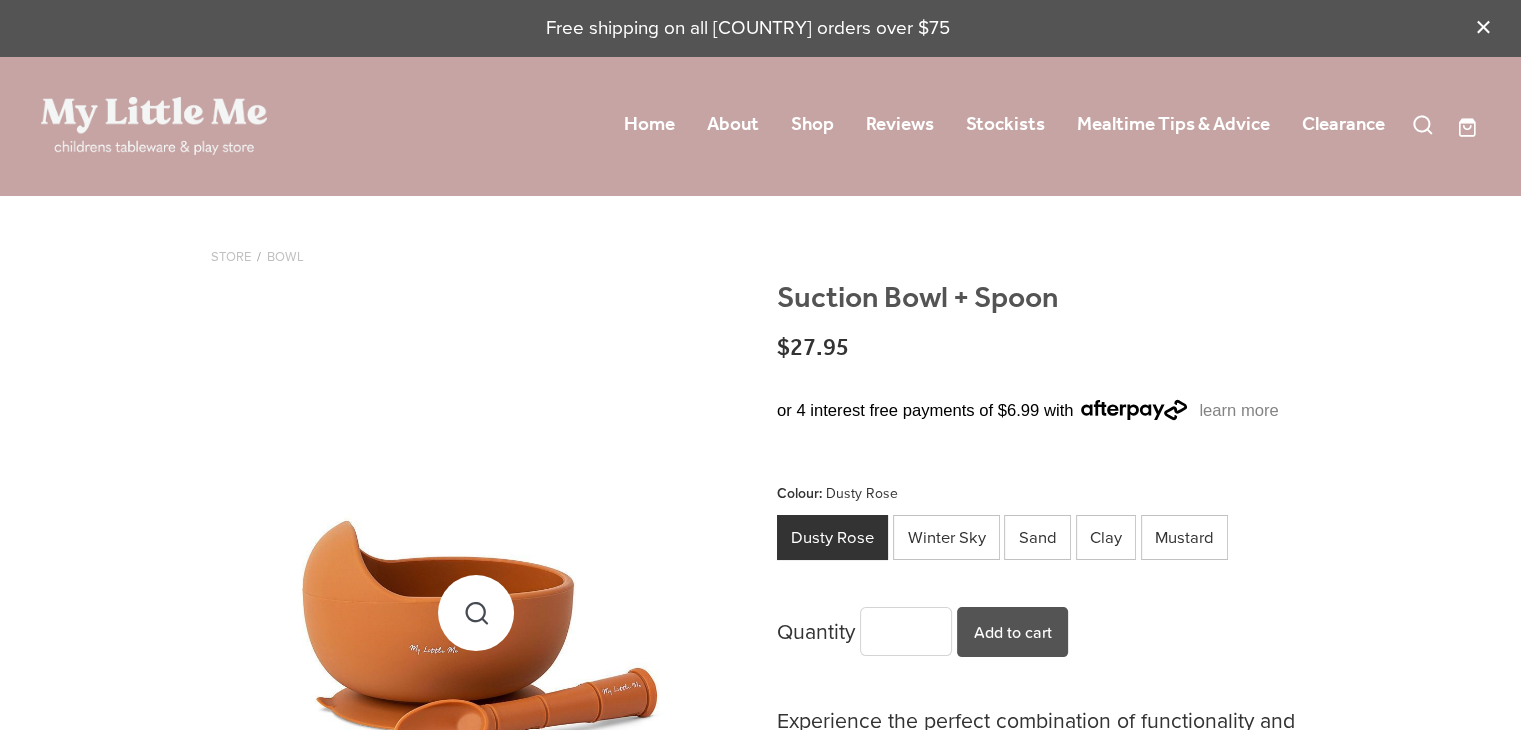 scroll, scrollTop: 0, scrollLeft: 0, axis: both 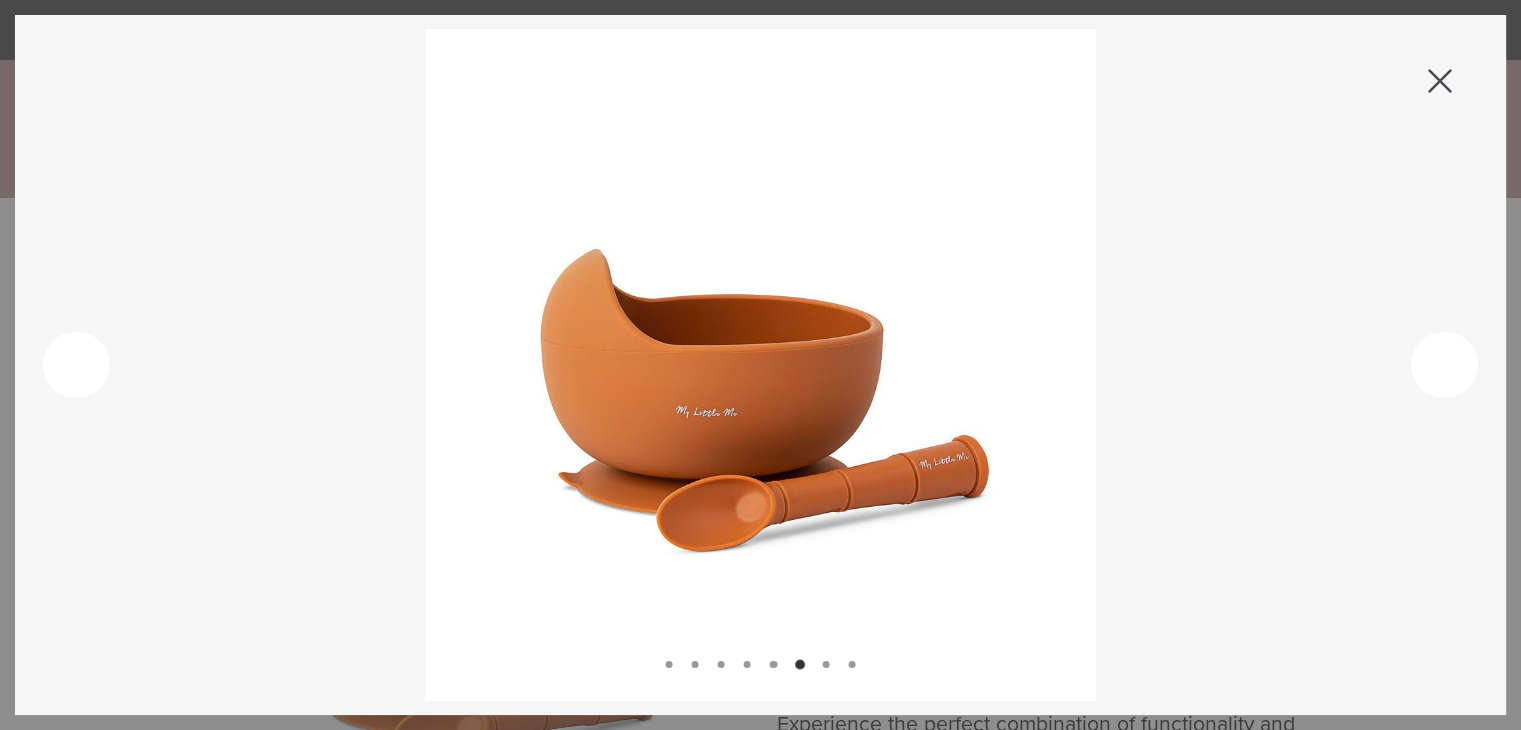 click at bounding box center (1441, 81) 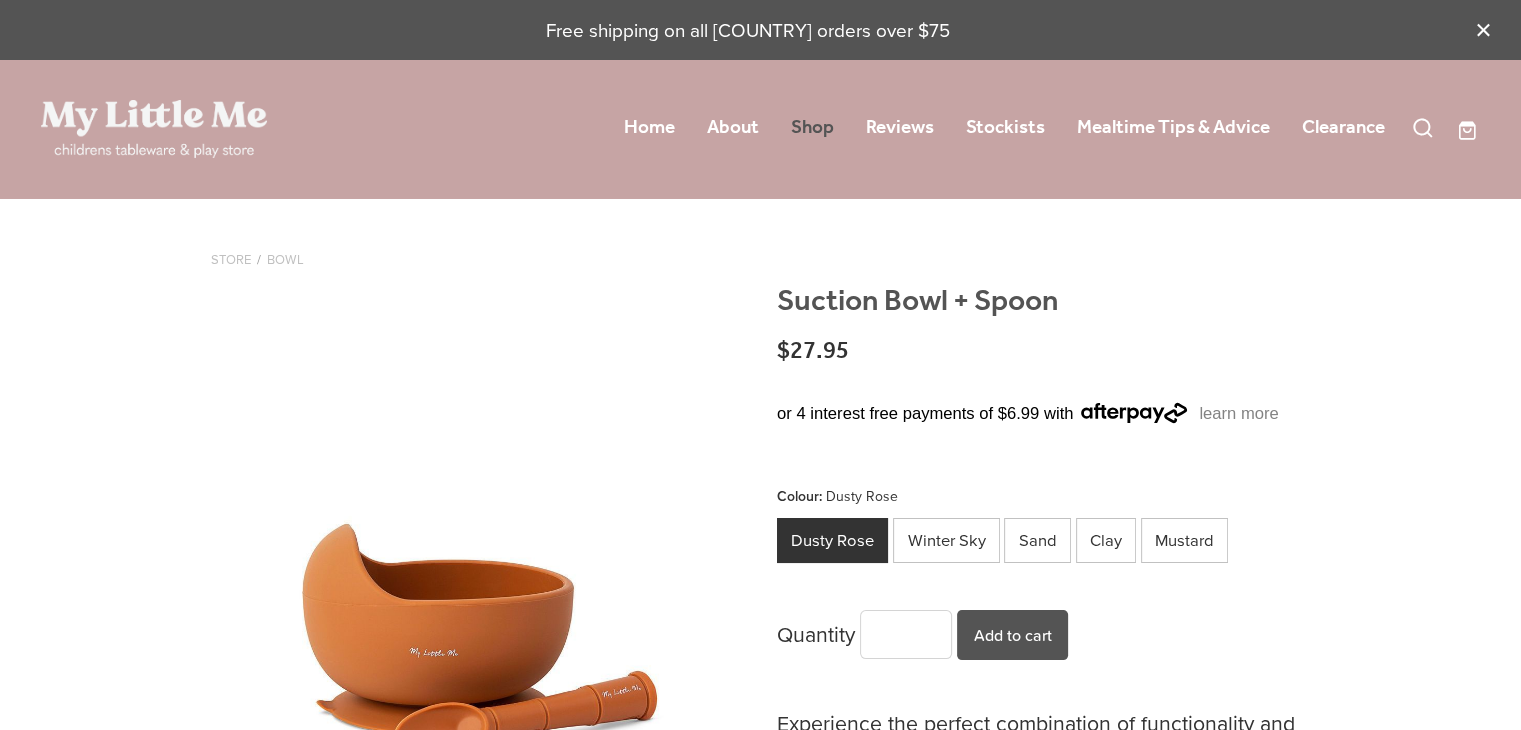 click on "Shop" at bounding box center (812, 128) 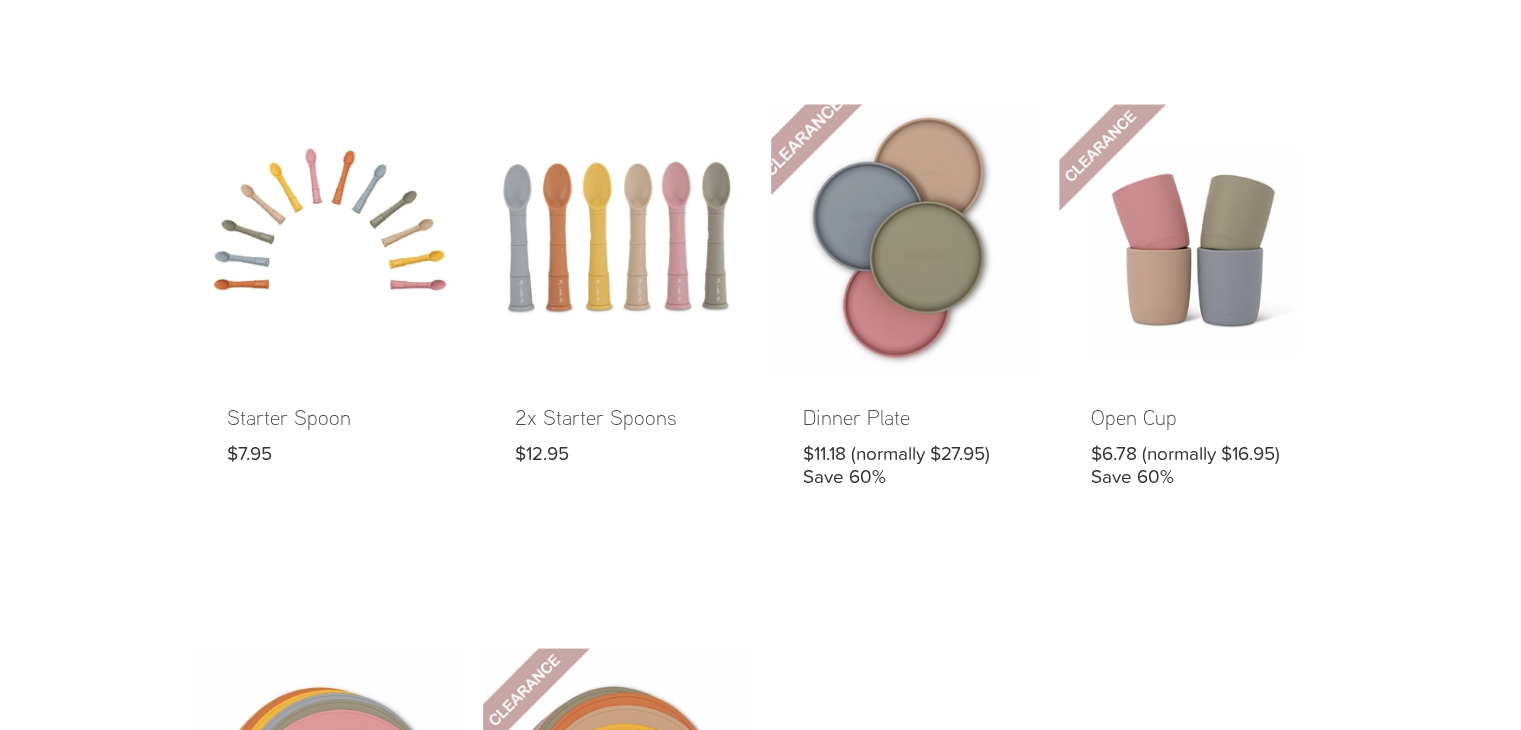 scroll, scrollTop: 1200, scrollLeft: 0, axis: vertical 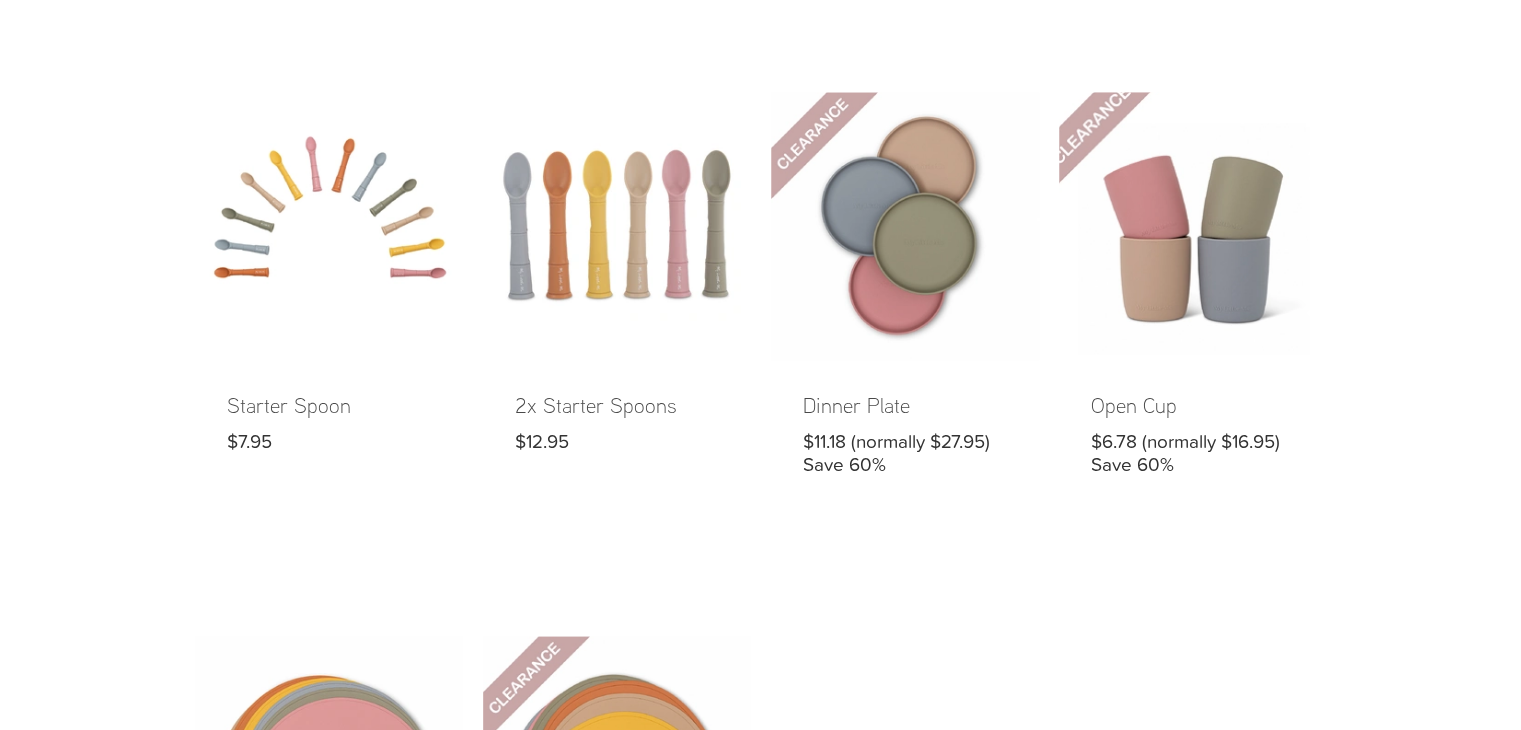 click at bounding box center (1193, 300) 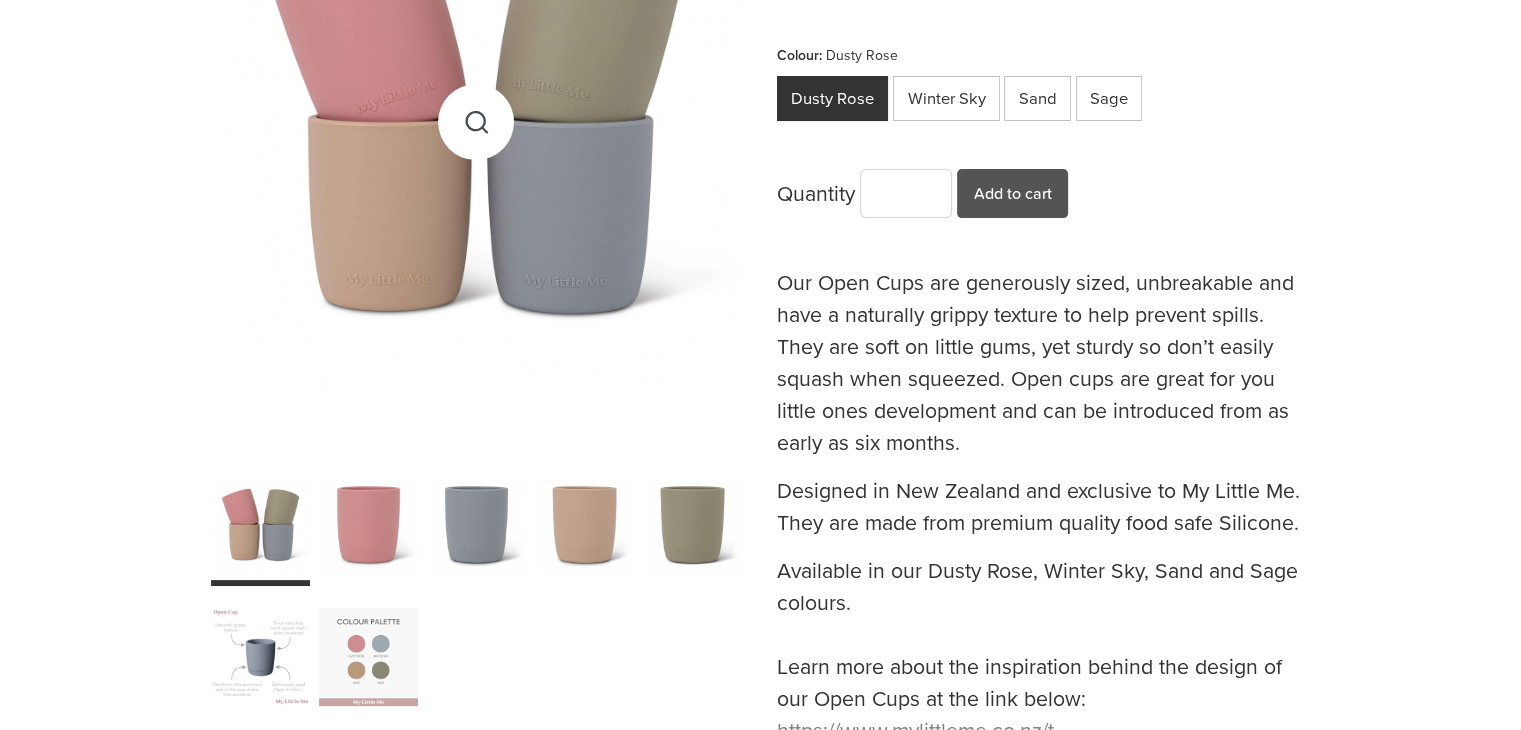 scroll, scrollTop: 500, scrollLeft: 0, axis: vertical 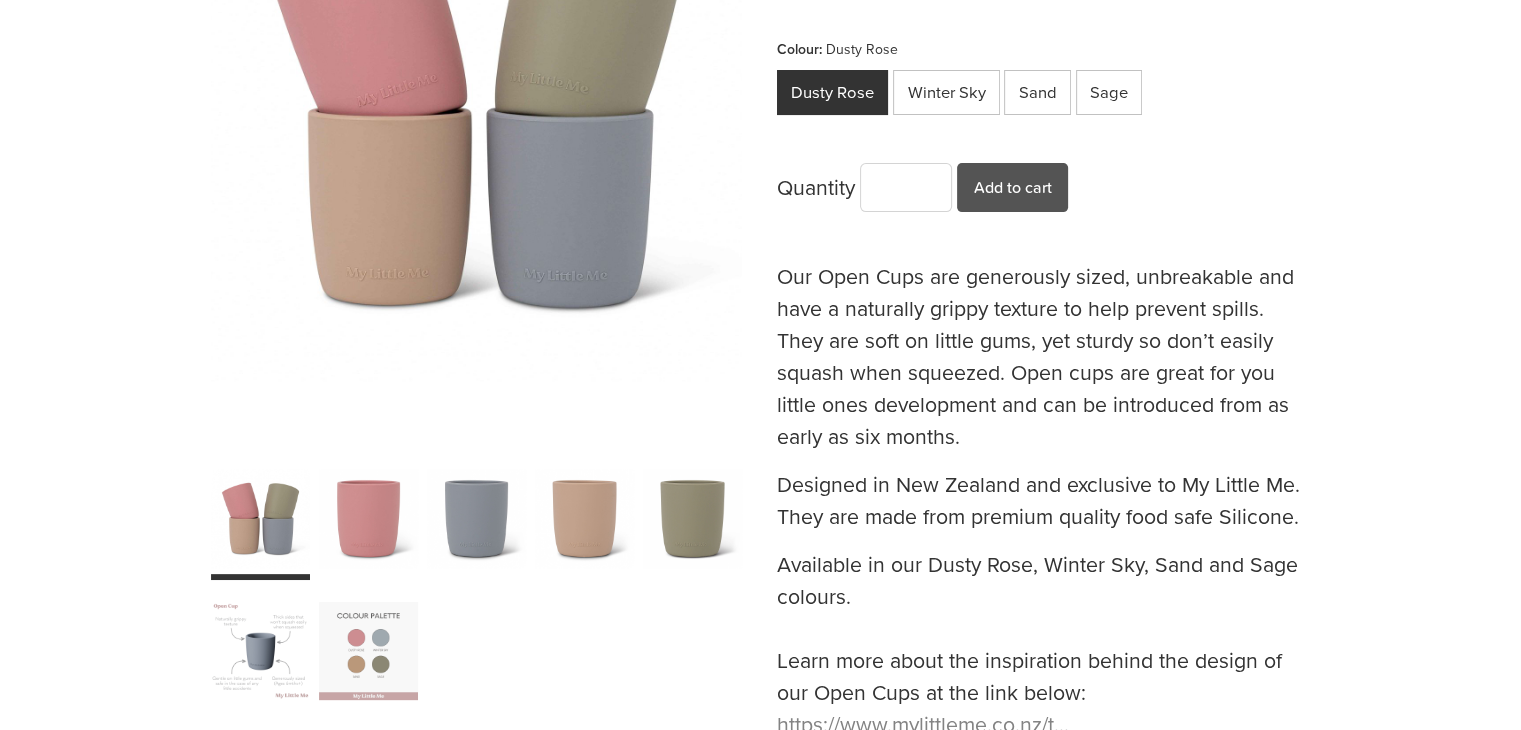 click at bounding box center [692, 518] 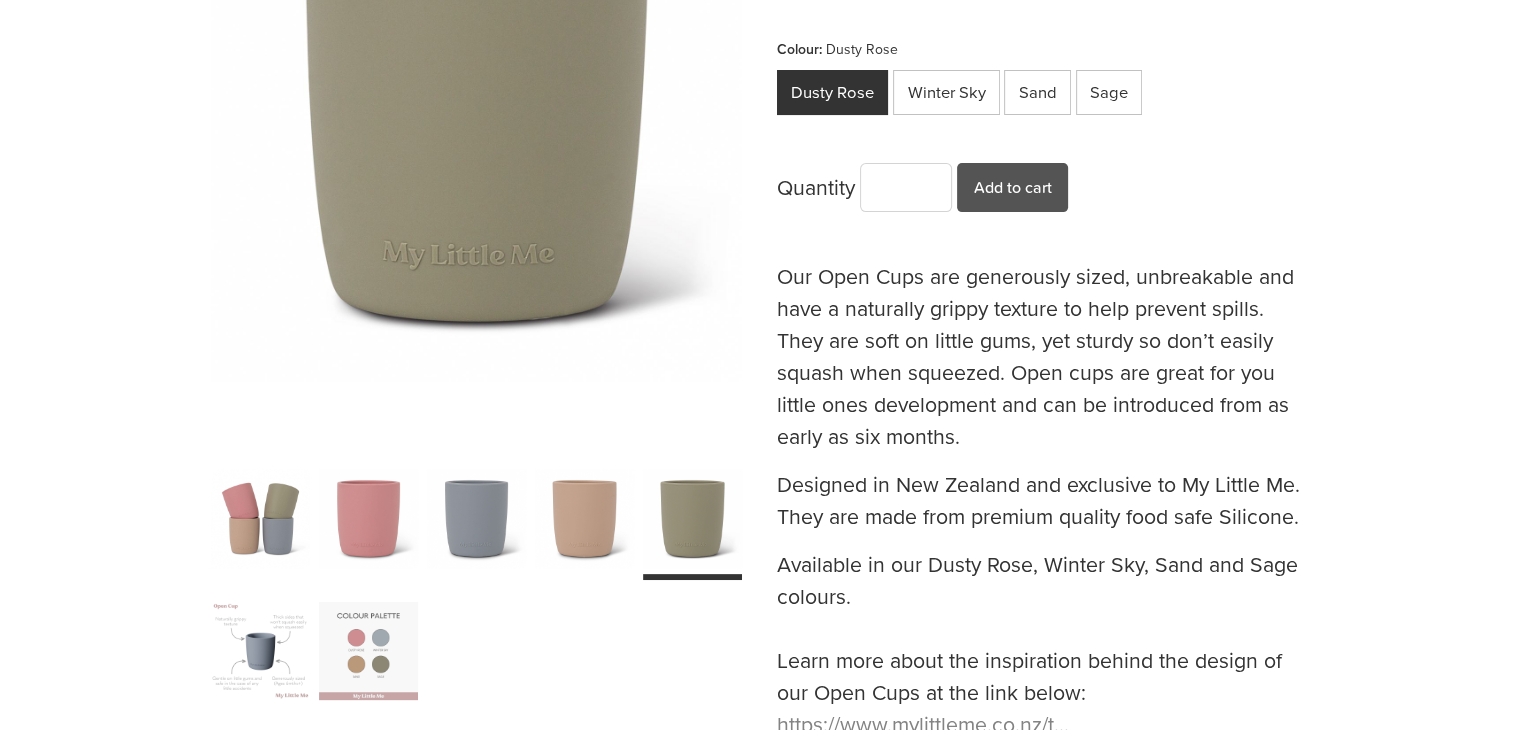 click at bounding box center (368, 650) 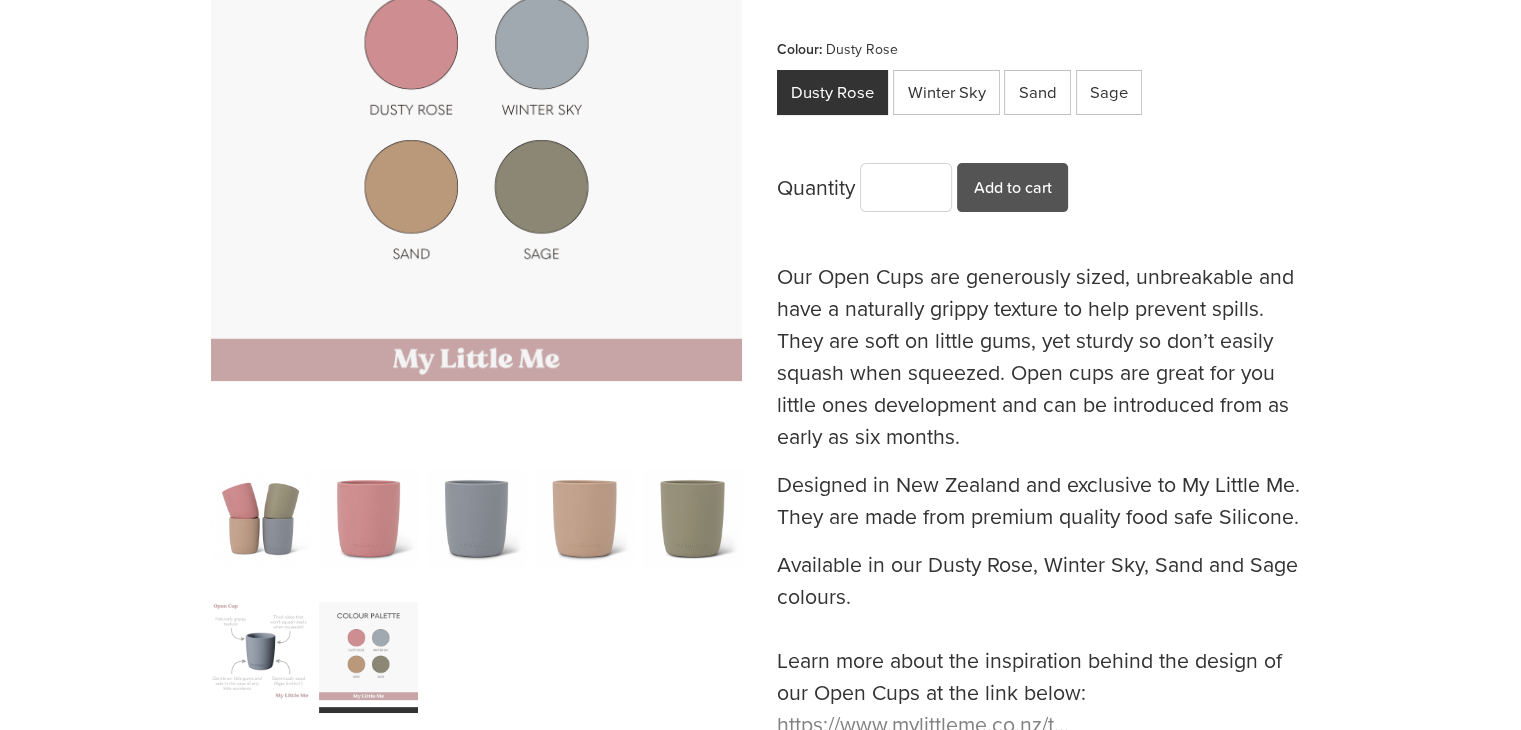 click at bounding box center [584, 518] 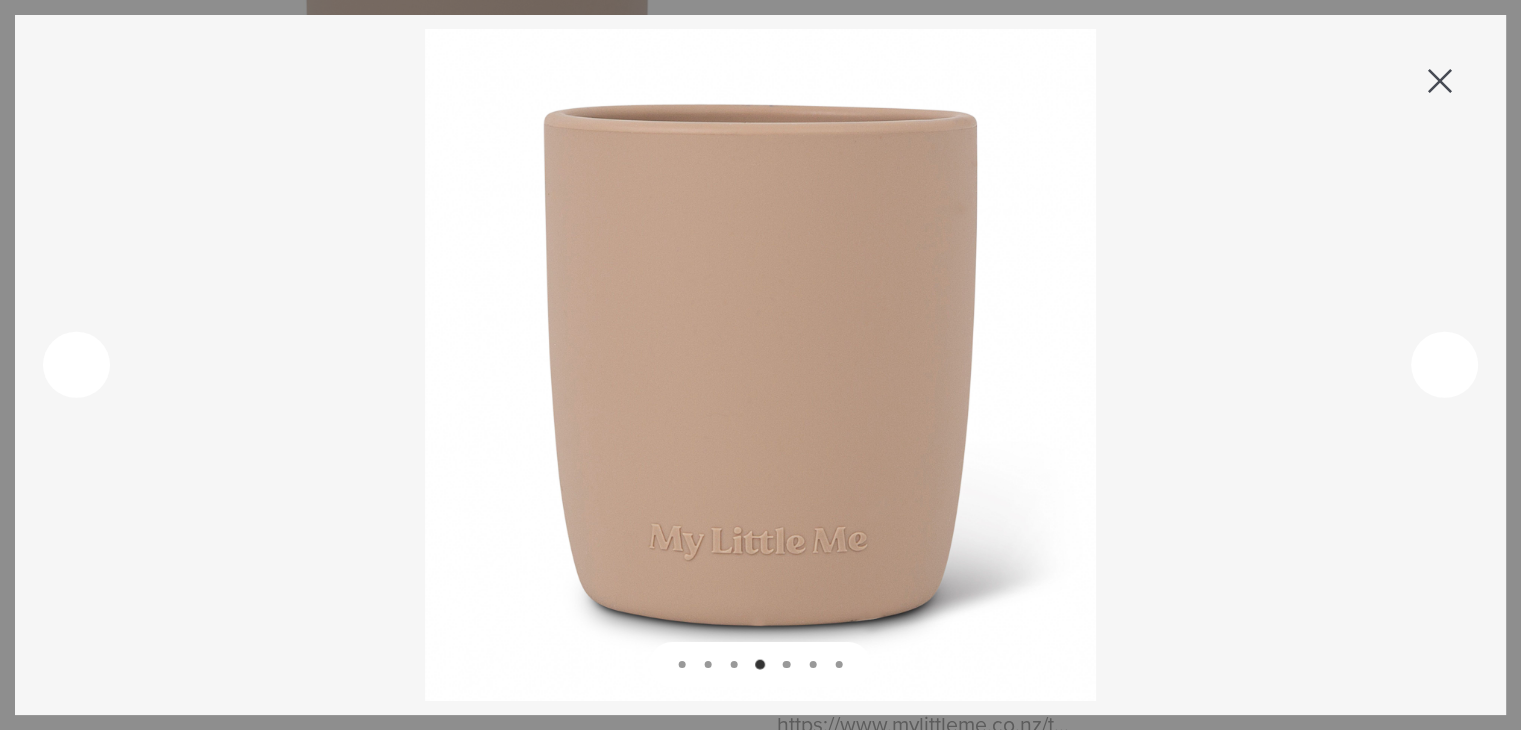 click at bounding box center (1440, 81) 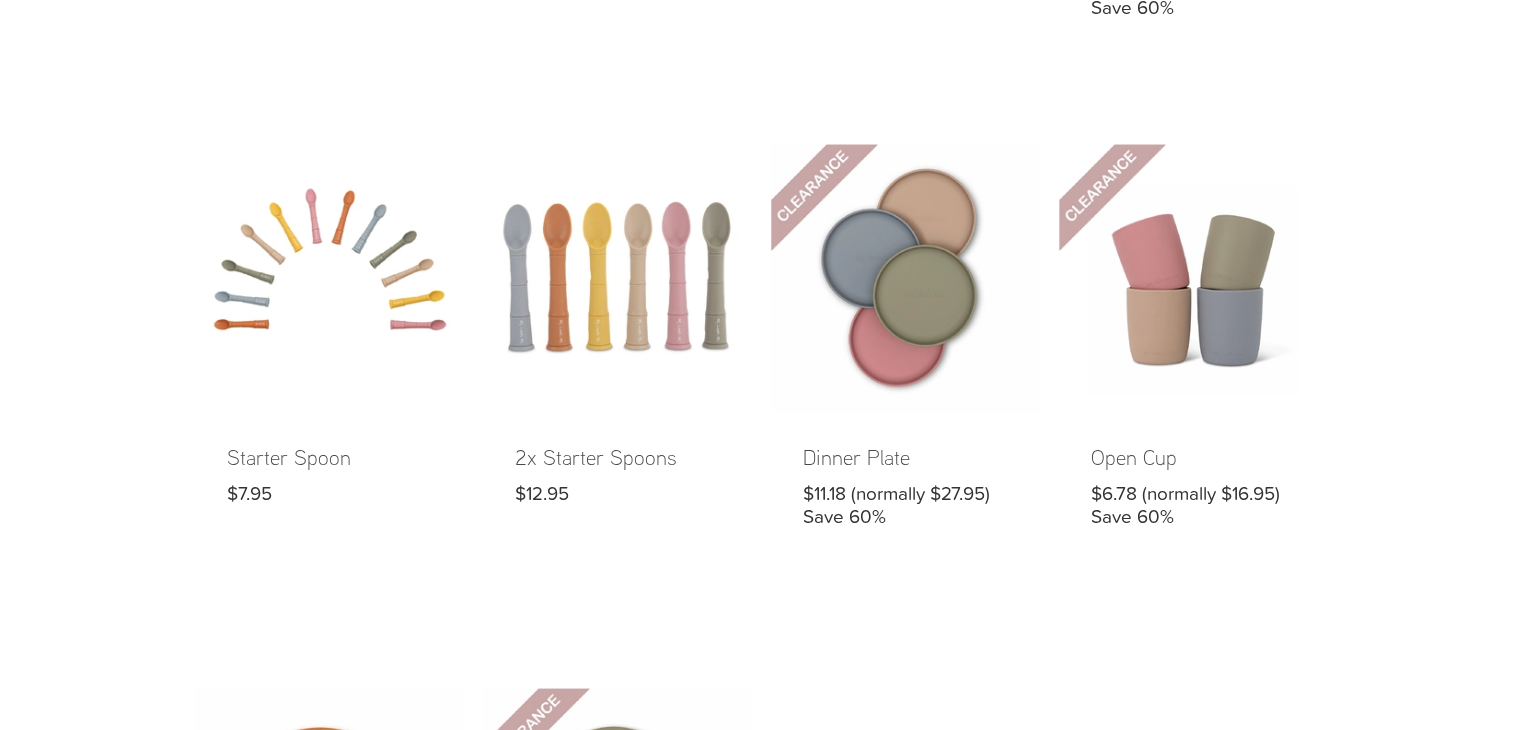 scroll, scrollTop: 1100, scrollLeft: 0, axis: vertical 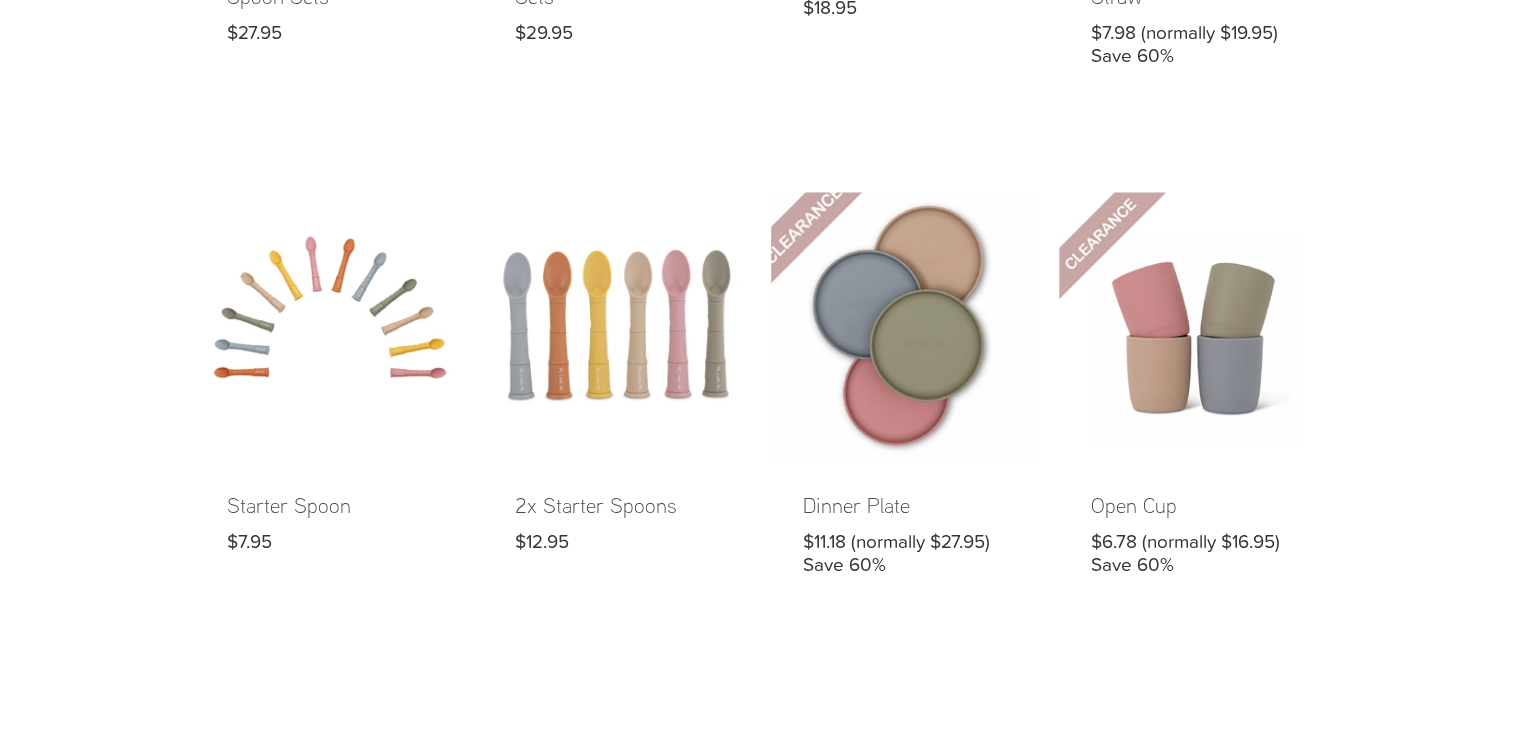 click at bounding box center [905, 400] 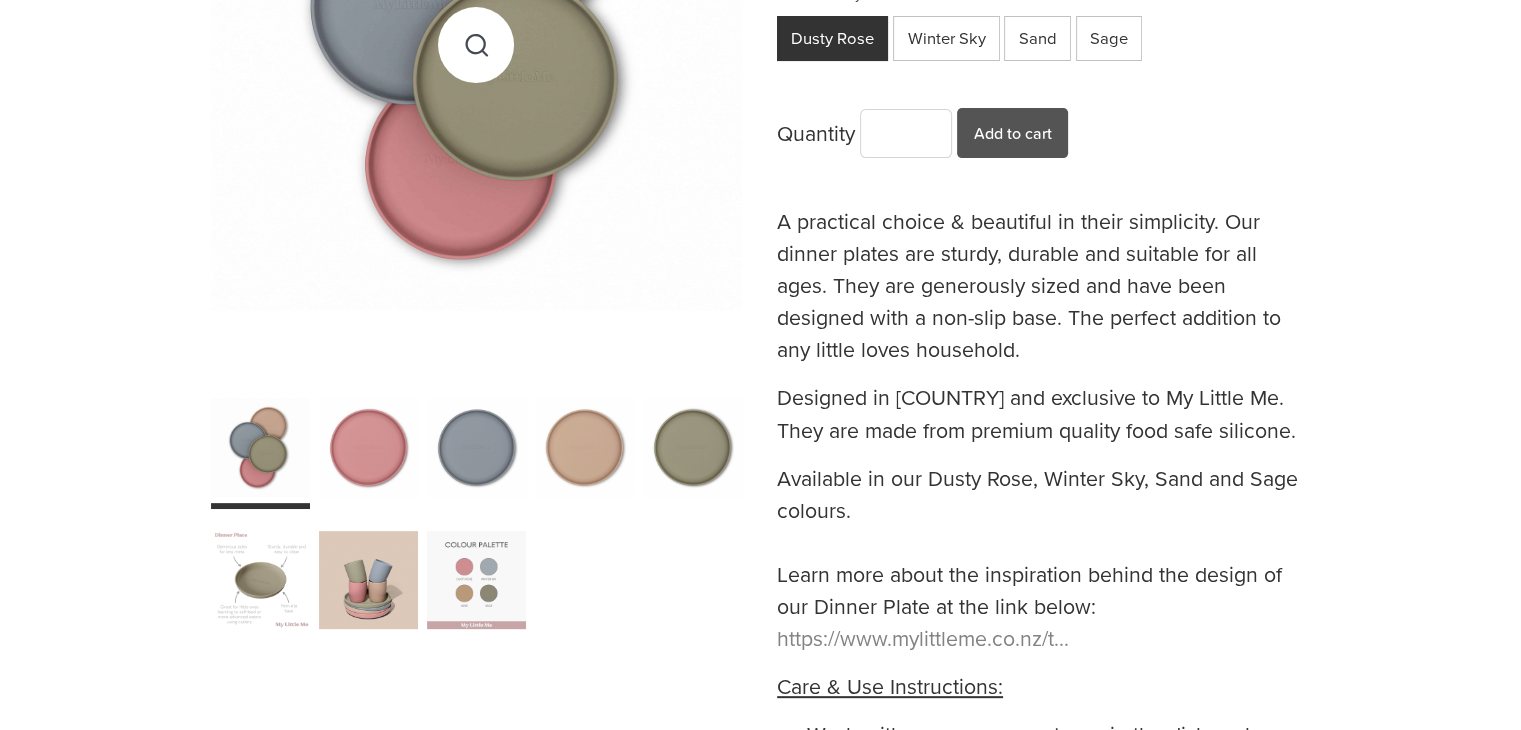 scroll, scrollTop: 600, scrollLeft: 0, axis: vertical 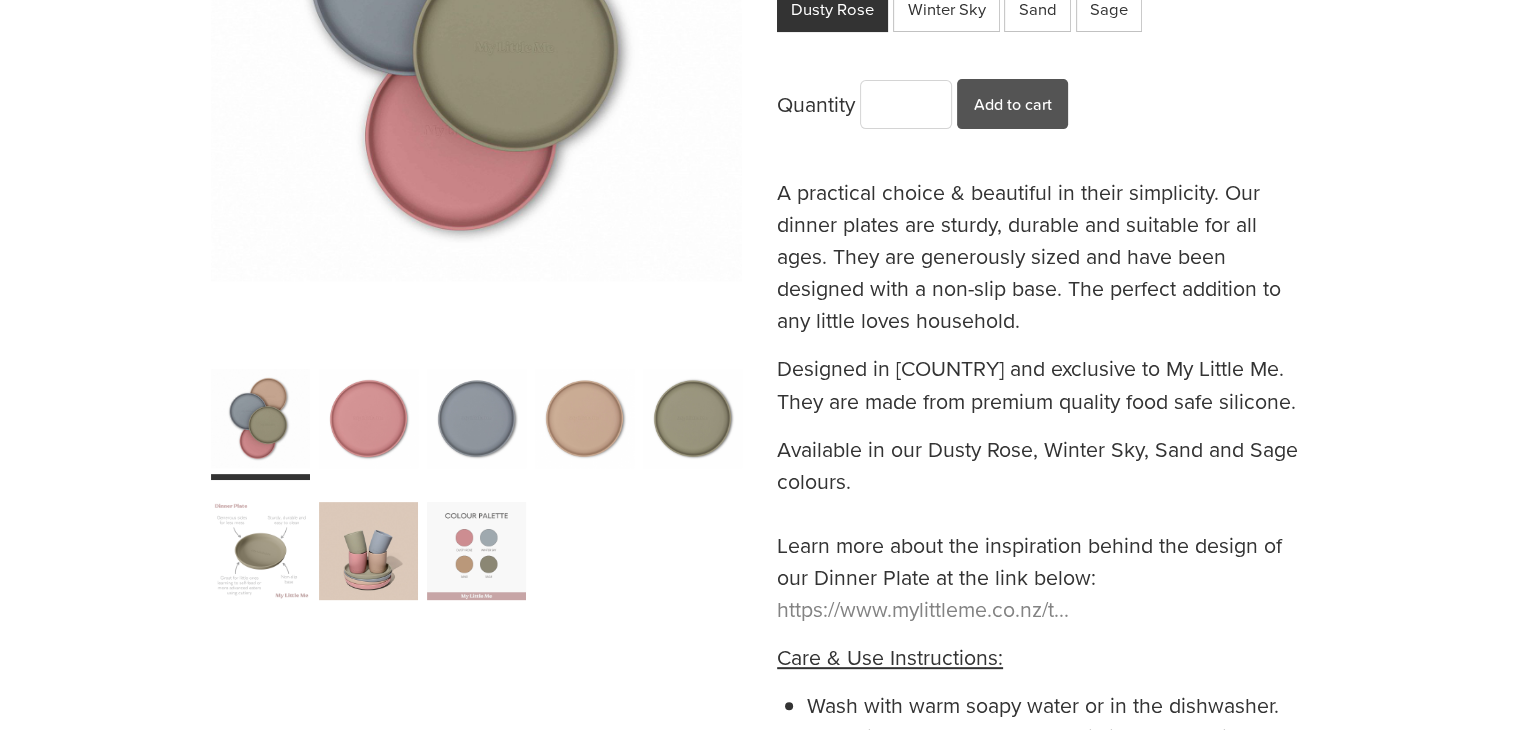 click at bounding box center (368, 418) 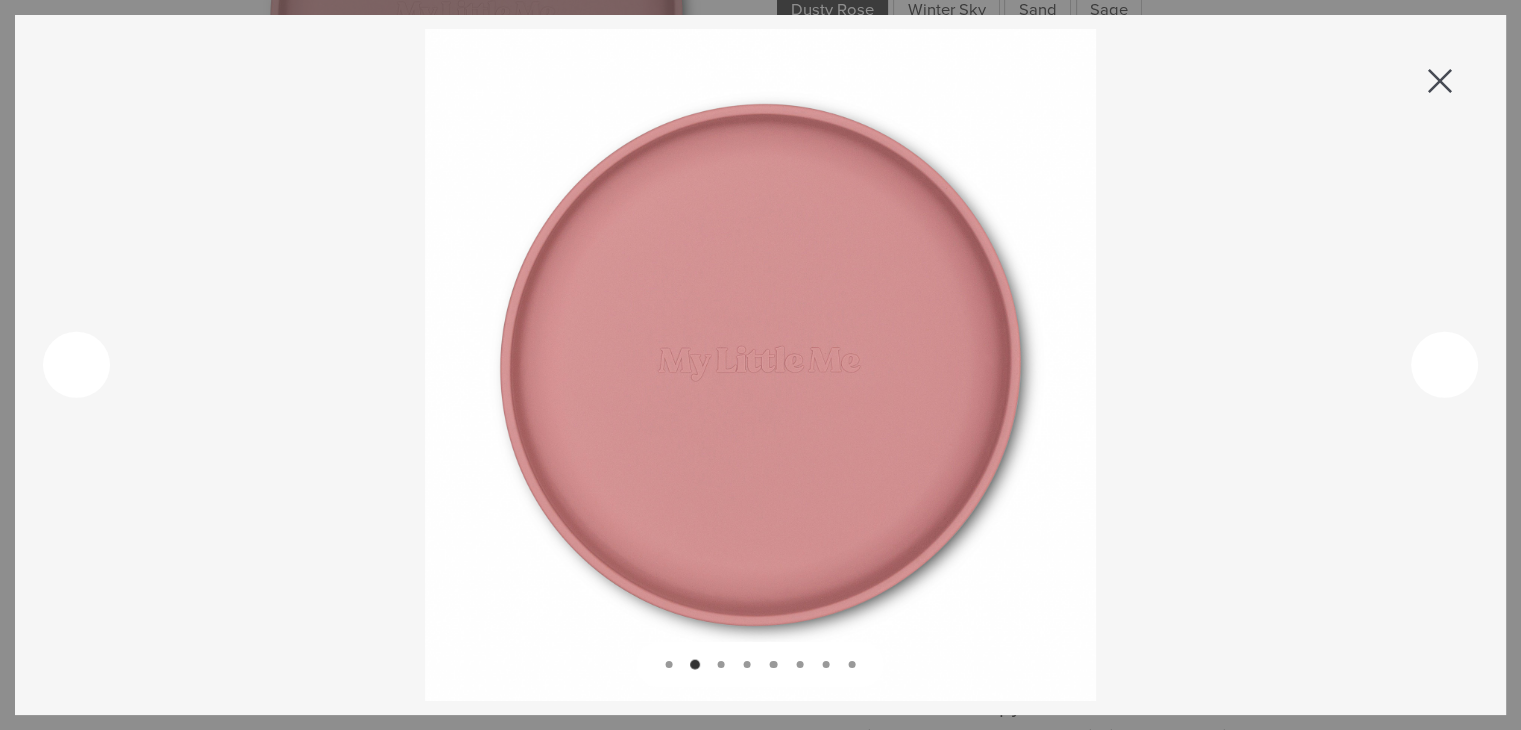 click at bounding box center [1444, 365] 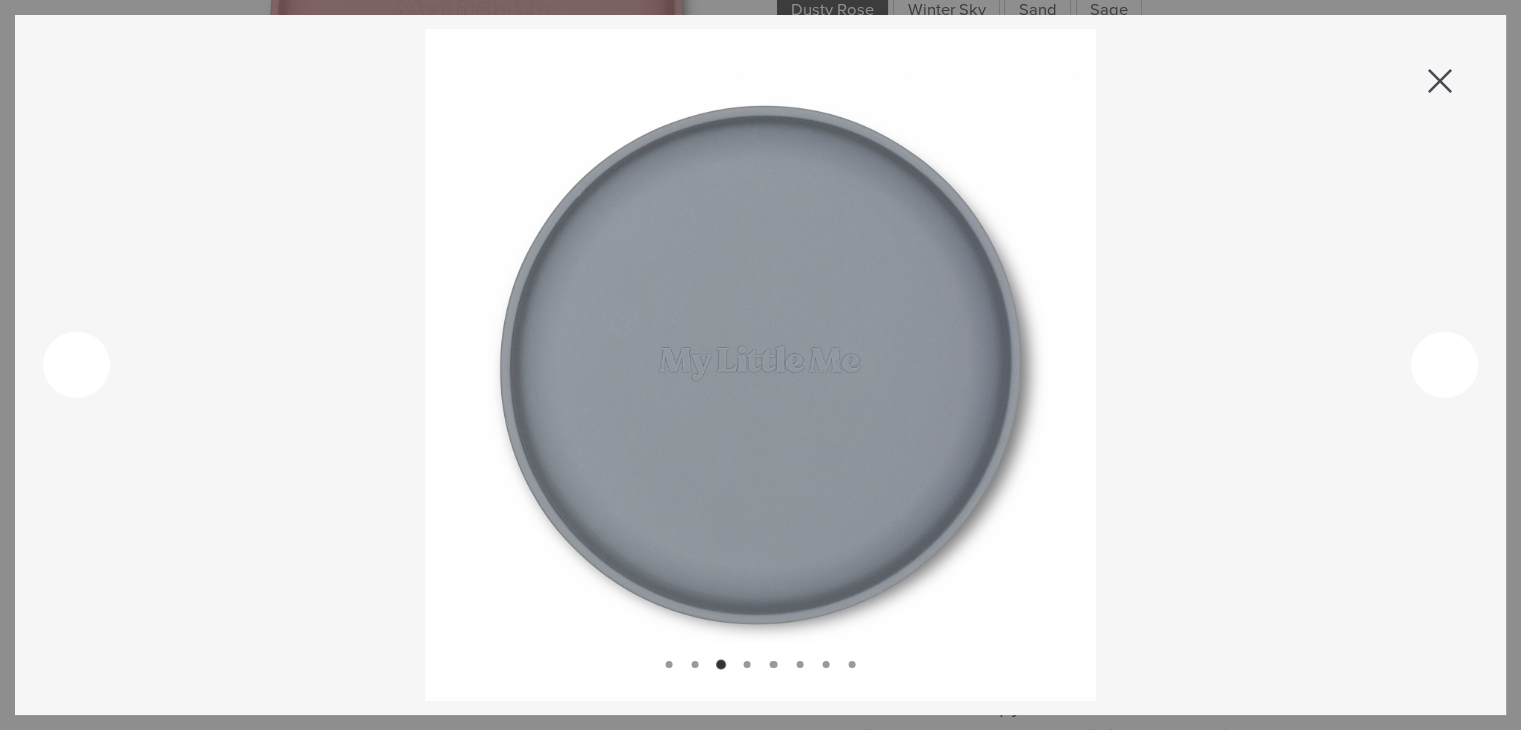click at bounding box center [1444, 365] 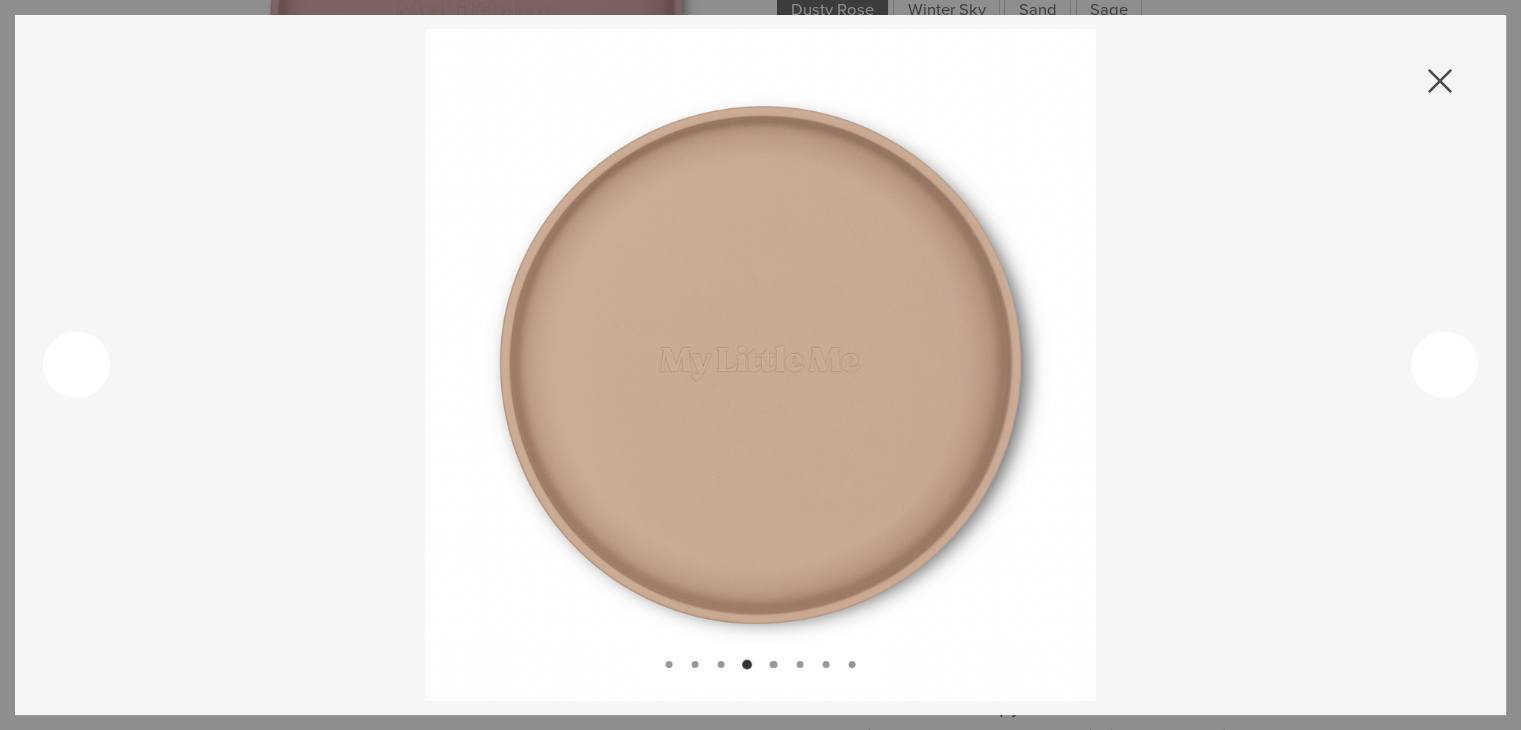 click at bounding box center (1444, 365) 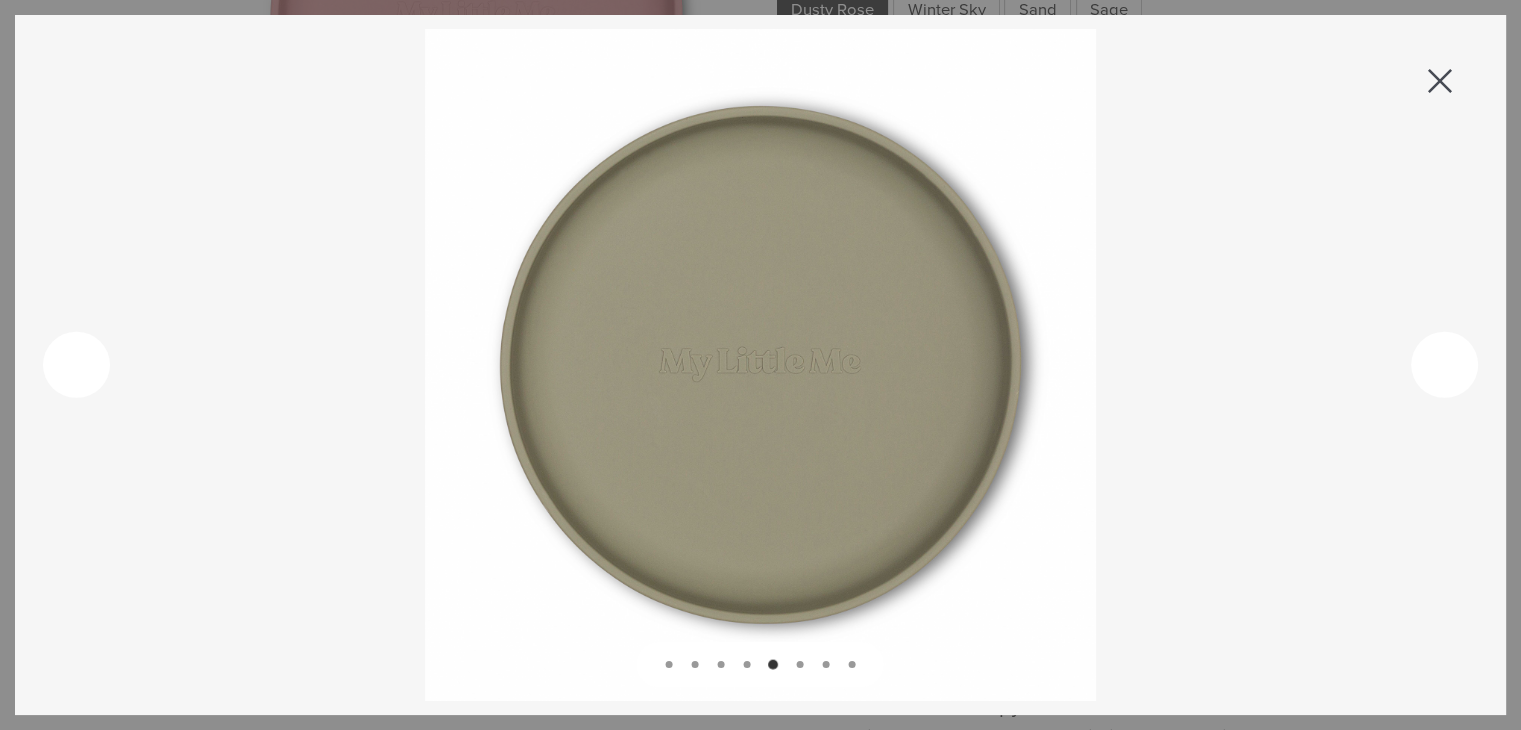 click at bounding box center (1440, 81) 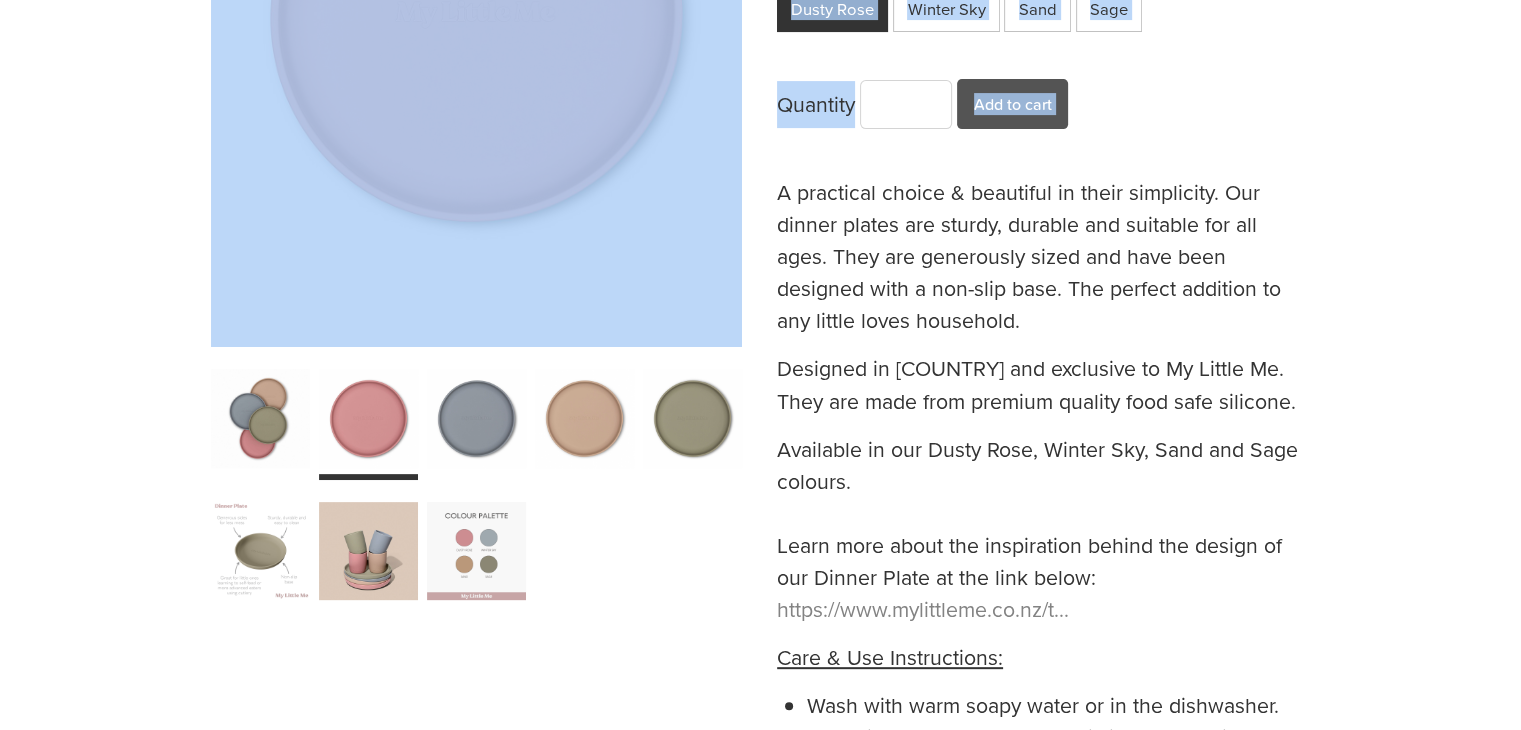 drag, startPoint x: 778, startPoint y: 172, endPoint x: 1321, endPoint y: 364, distance: 575.9453 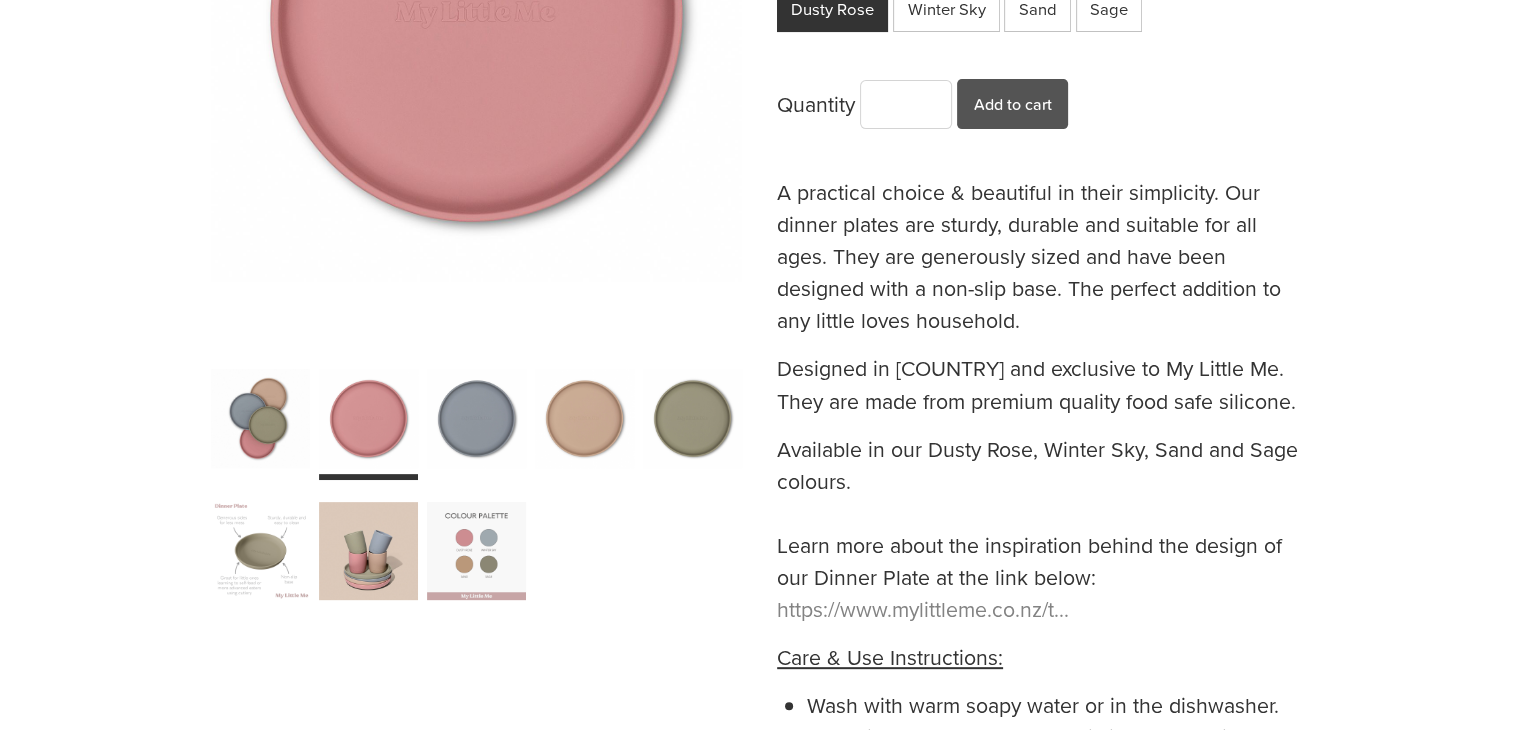 drag, startPoint x: 782, startPoint y: 173, endPoint x: 1304, endPoint y: 385, distance: 563.4075 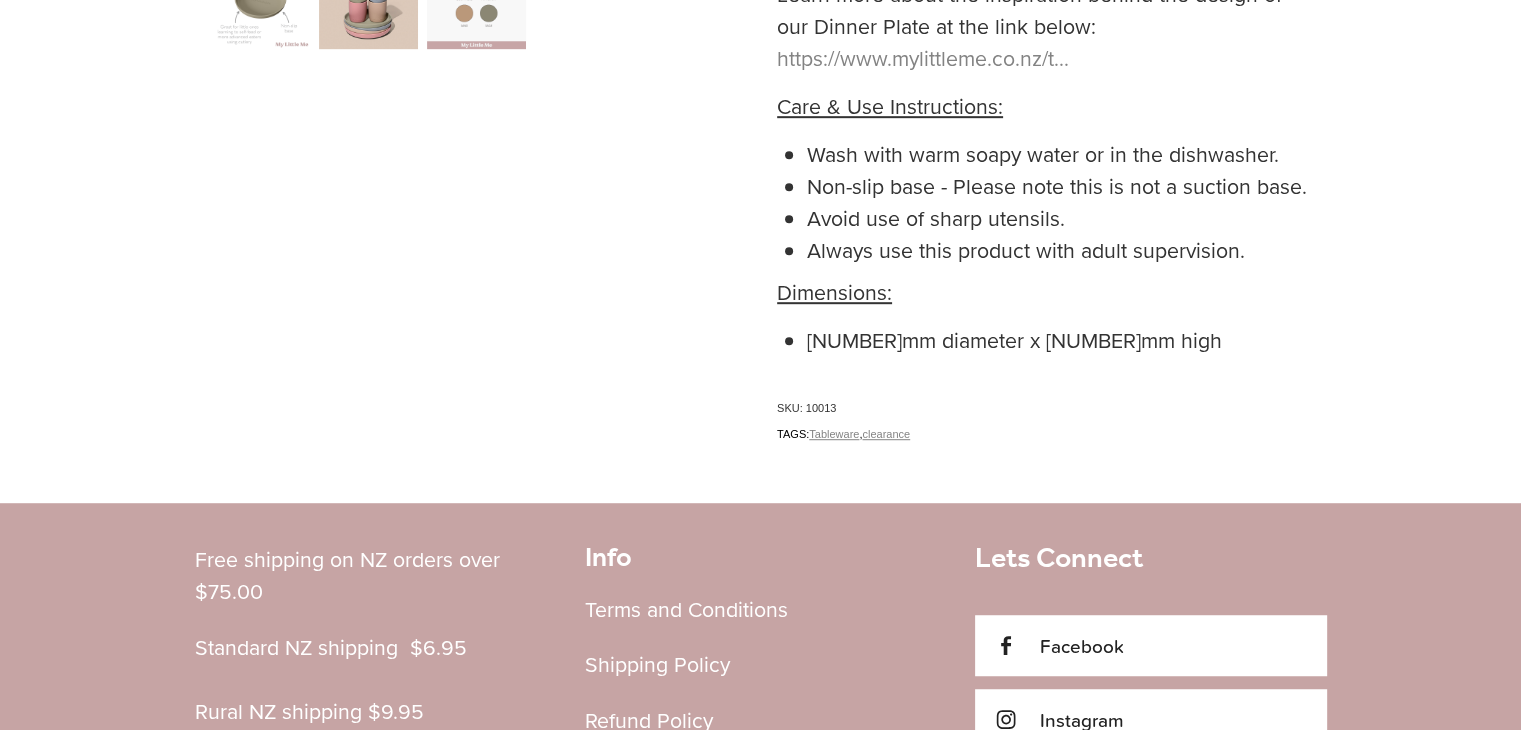 scroll, scrollTop: 1200, scrollLeft: 0, axis: vertical 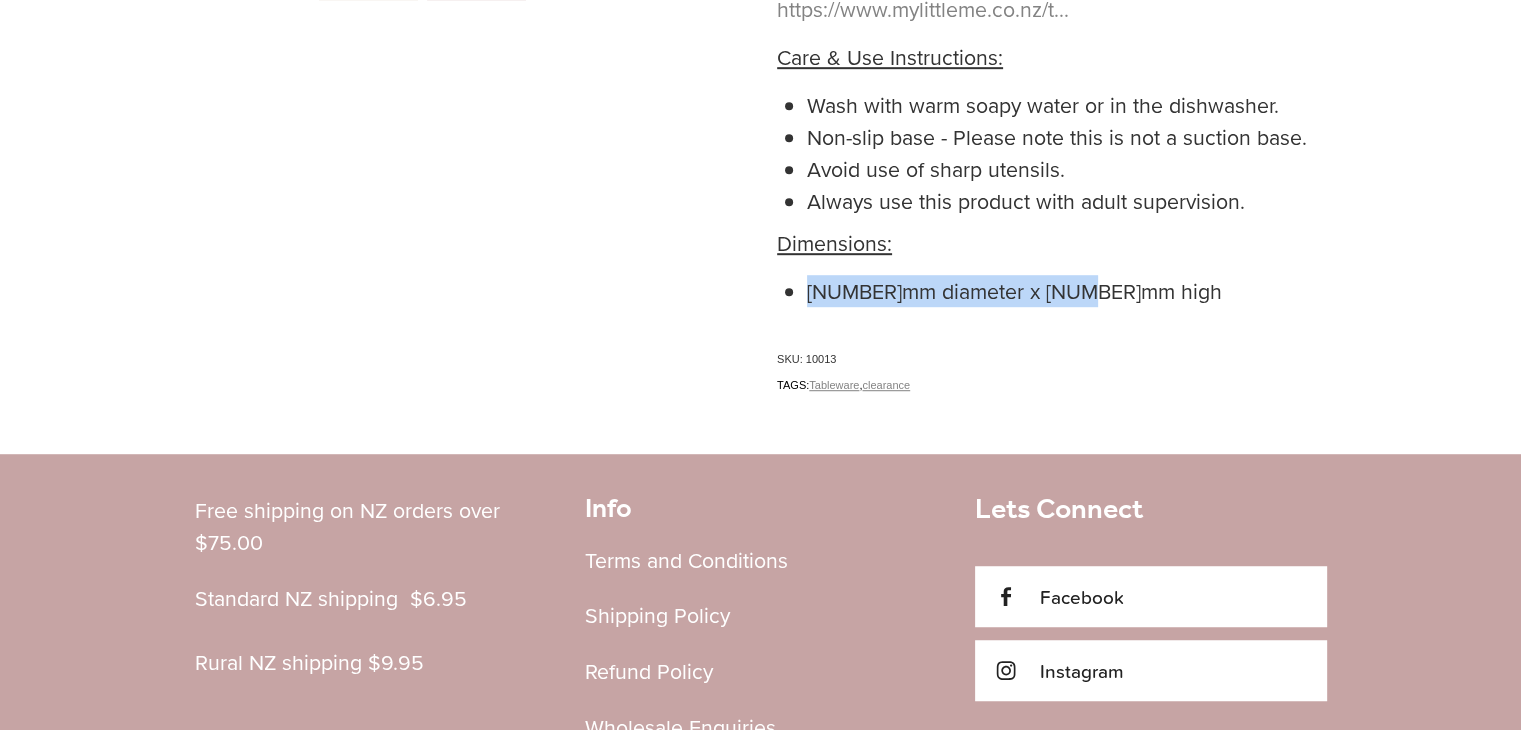 drag, startPoint x: 1126, startPoint y: 280, endPoint x: 810, endPoint y: 281, distance: 316.0016 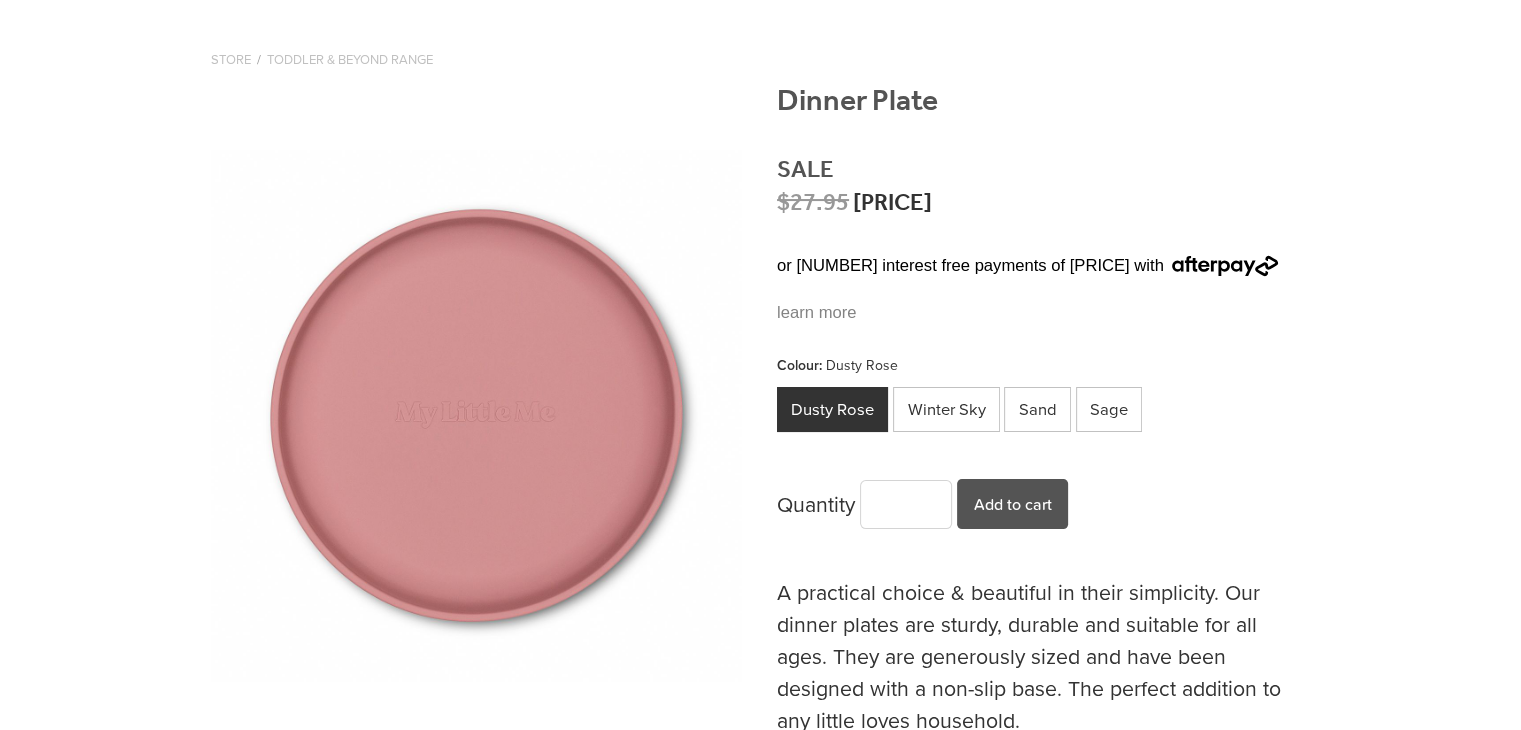 scroll, scrollTop: 200, scrollLeft: 0, axis: vertical 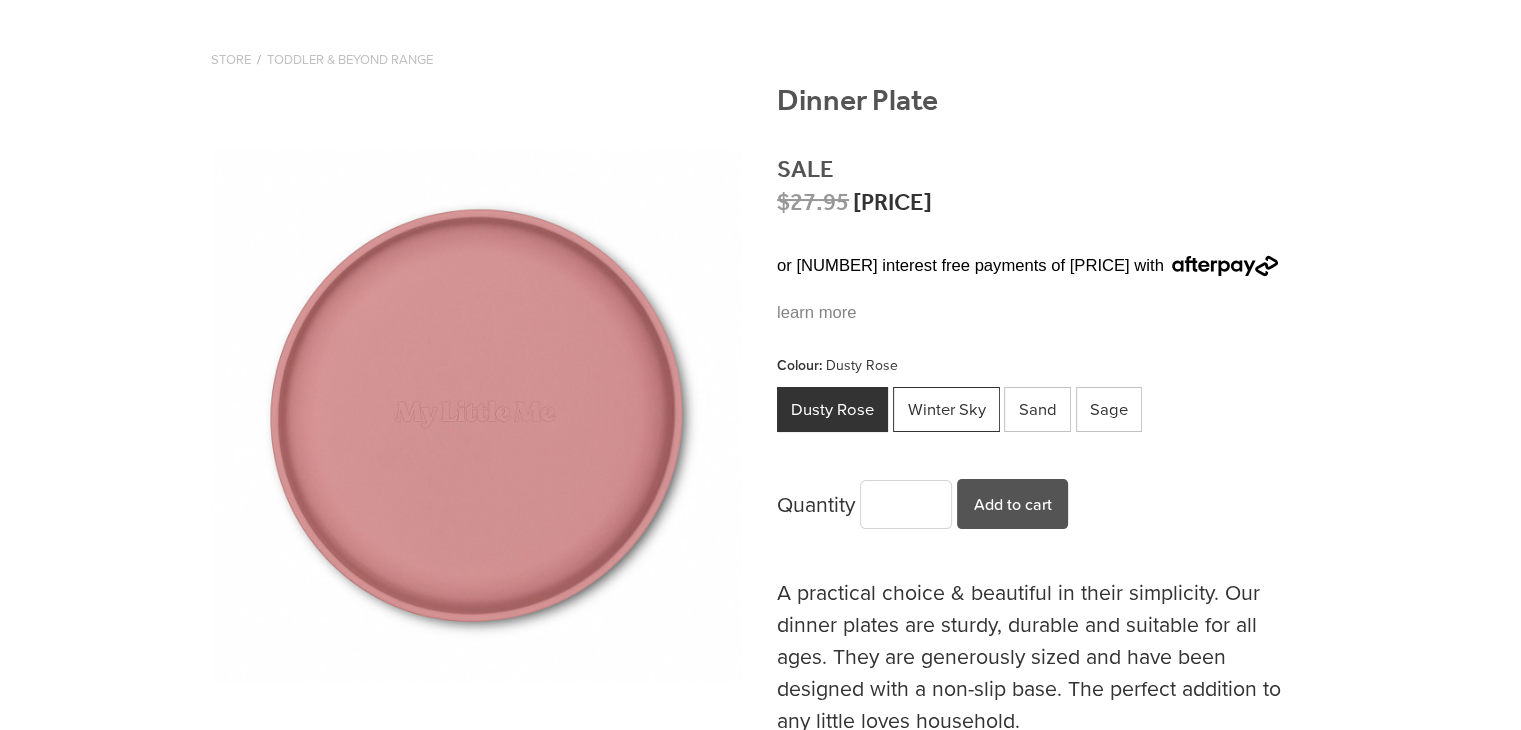click on "Winter Sky" at bounding box center (946, 409) 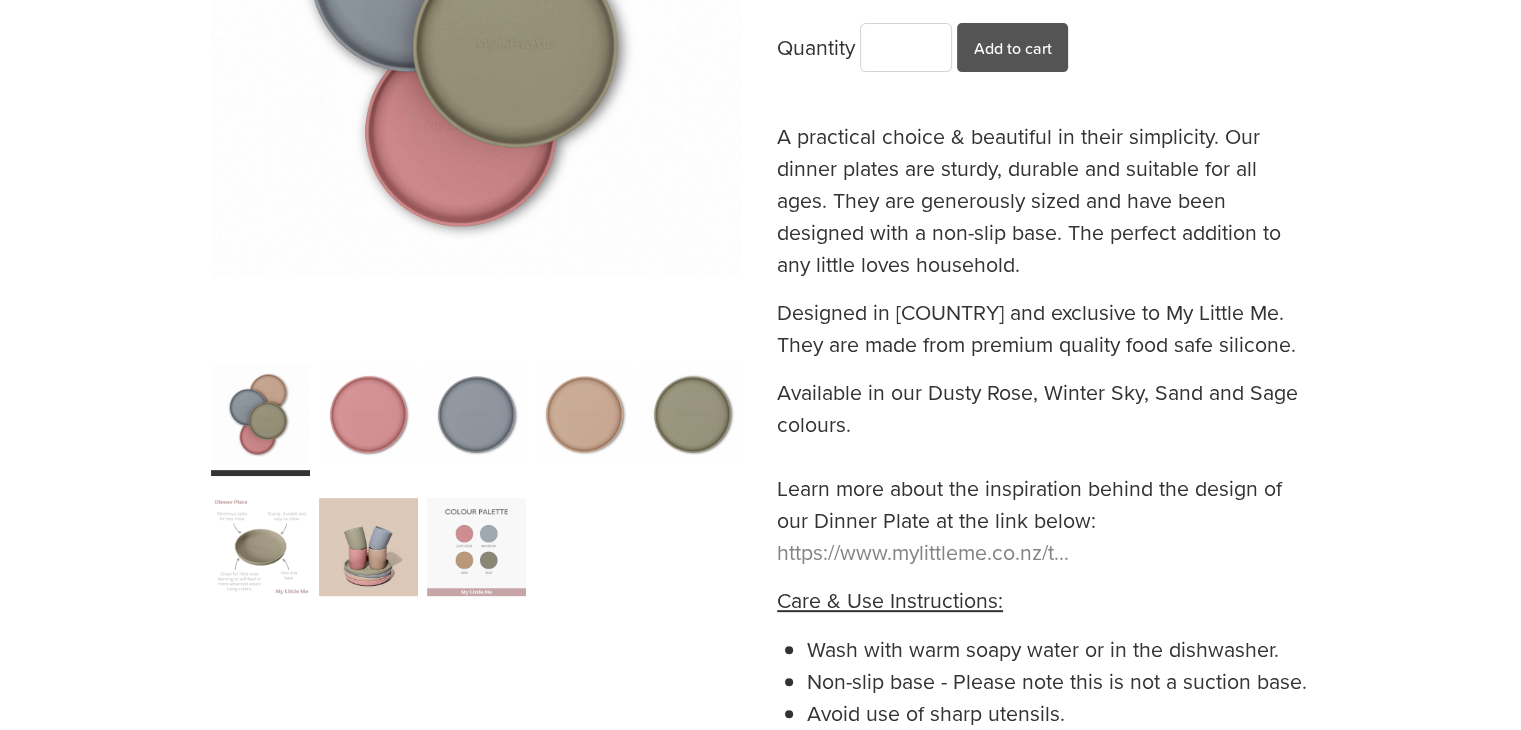 scroll, scrollTop: 700, scrollLeft: 0, axis: vertical 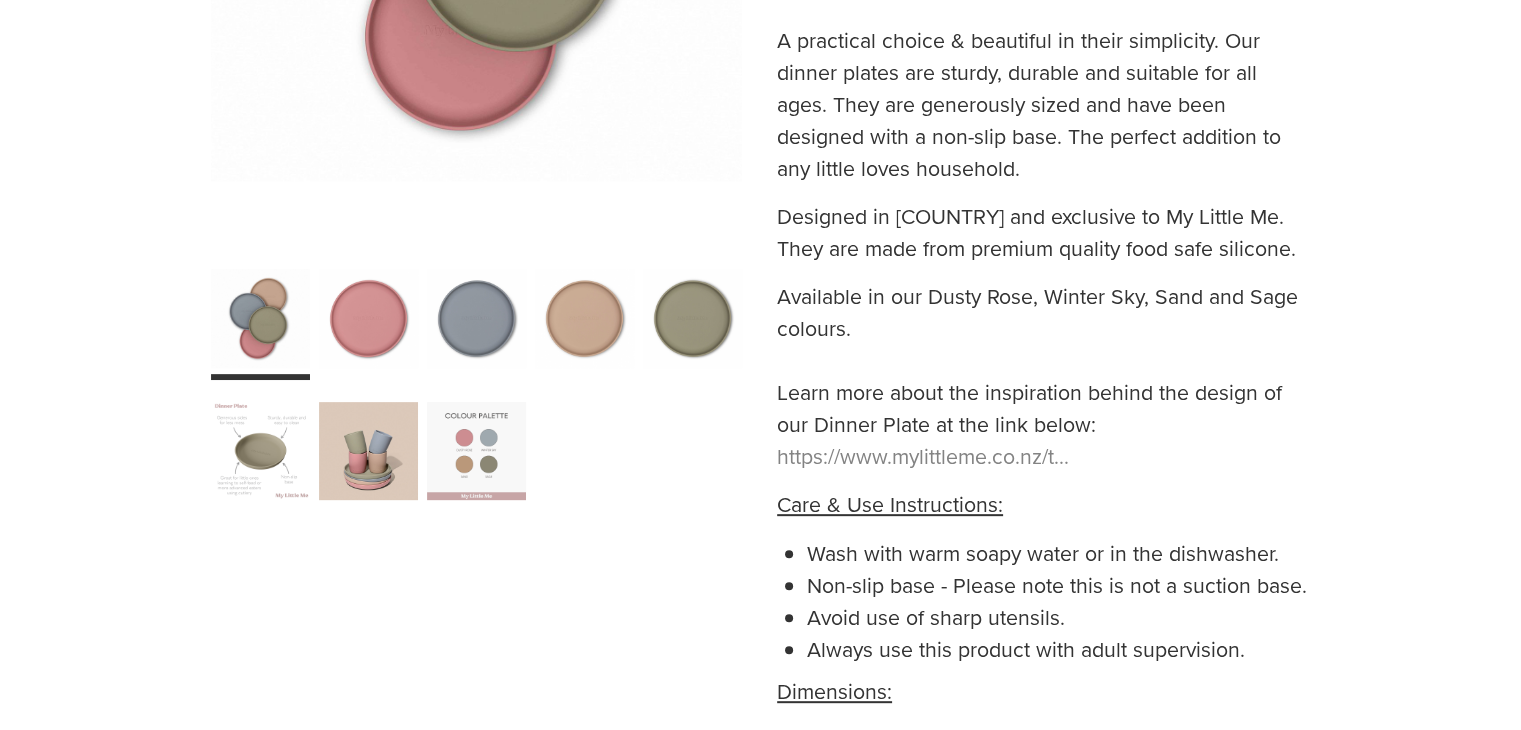 click at bounding box center [476, 318] 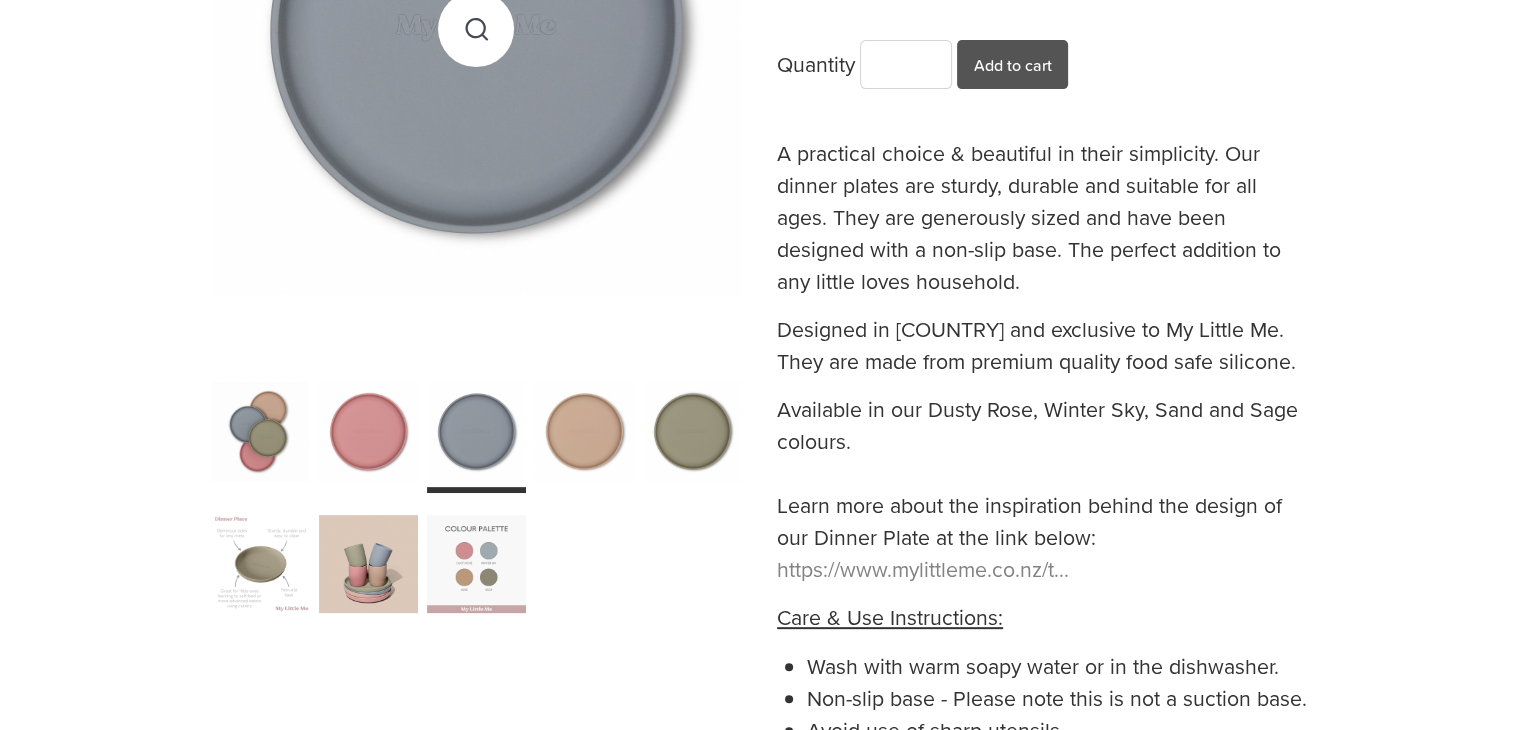 scroll, scrollTop: 400, scrollLeft: 0, axis: vertical 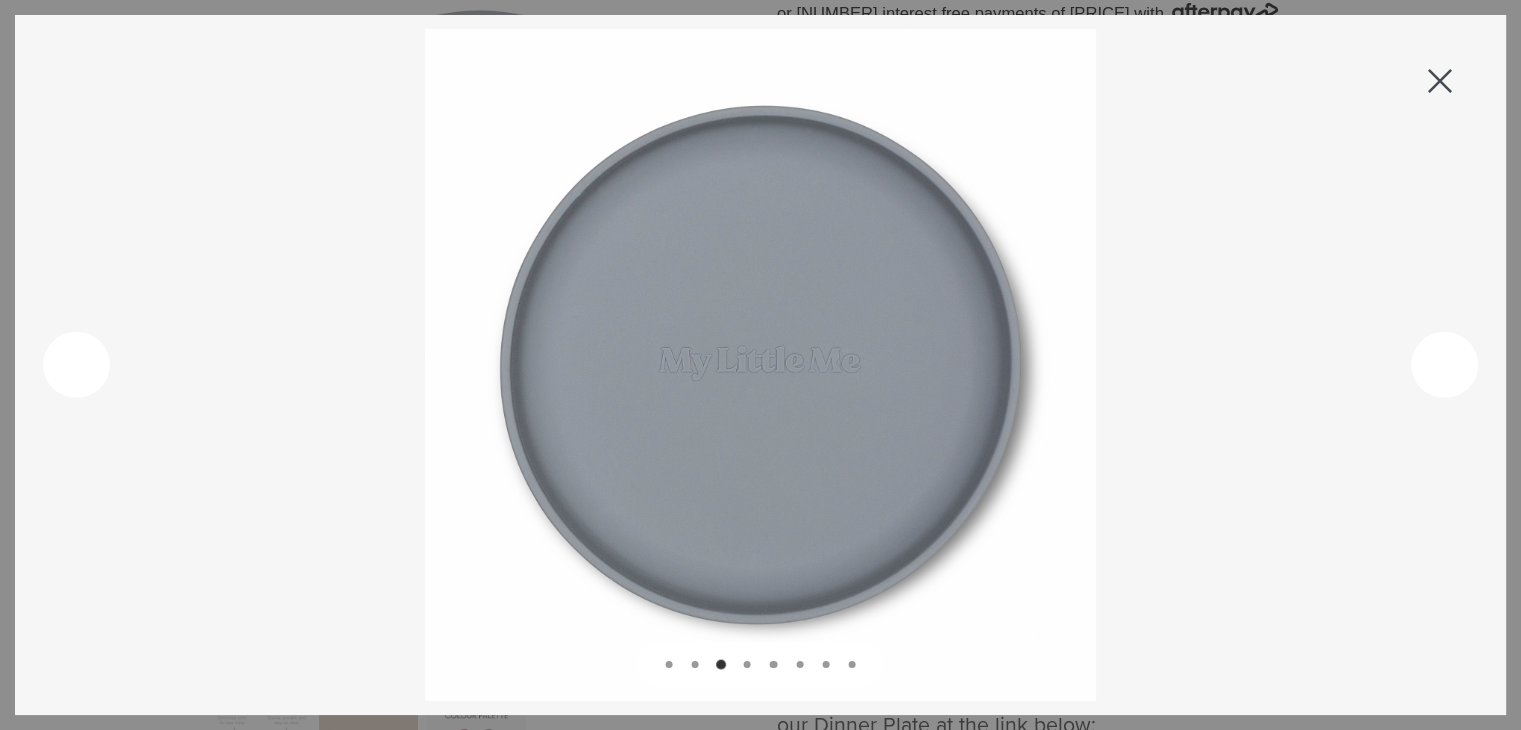 click at bounding box center (1444, 365) 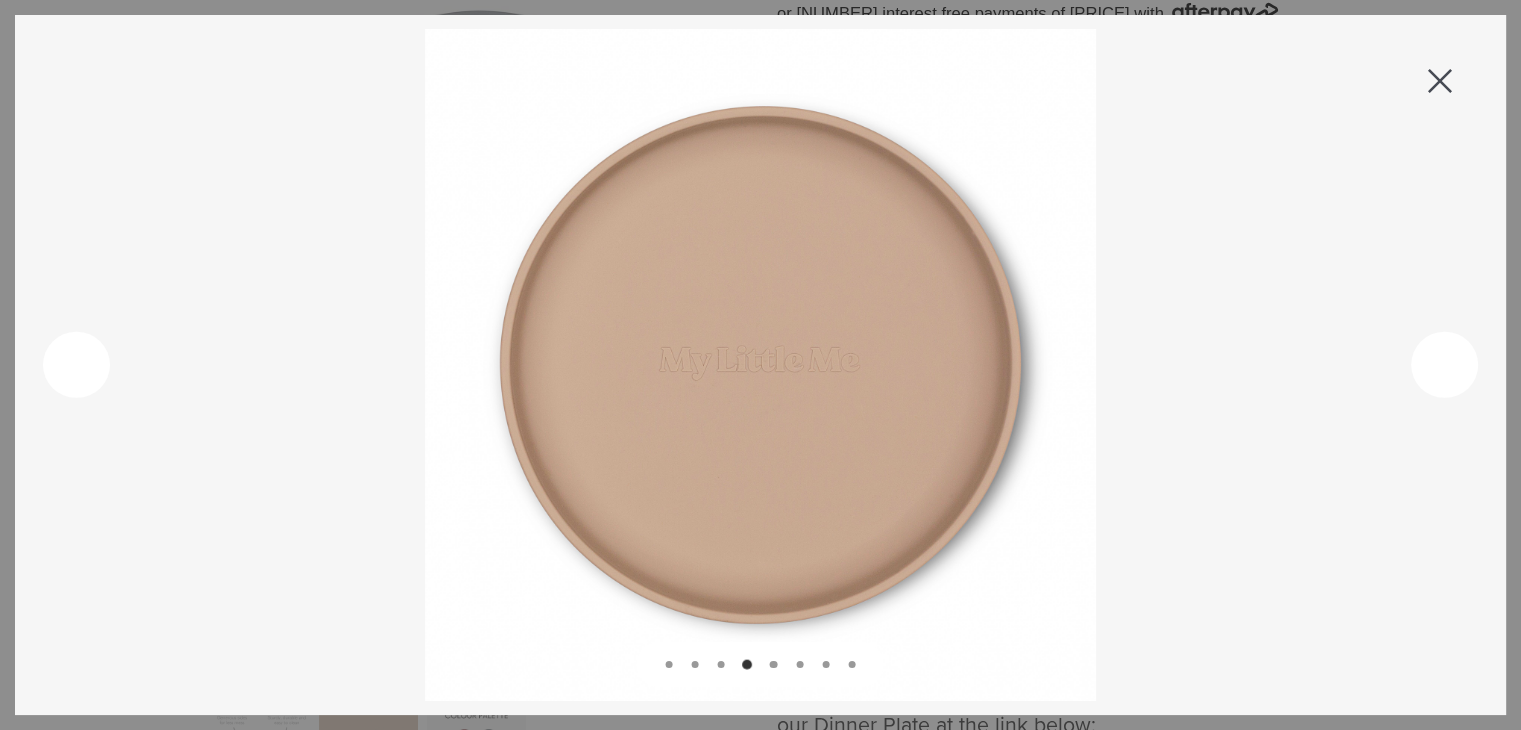 click at bounding box center (1444, 365) 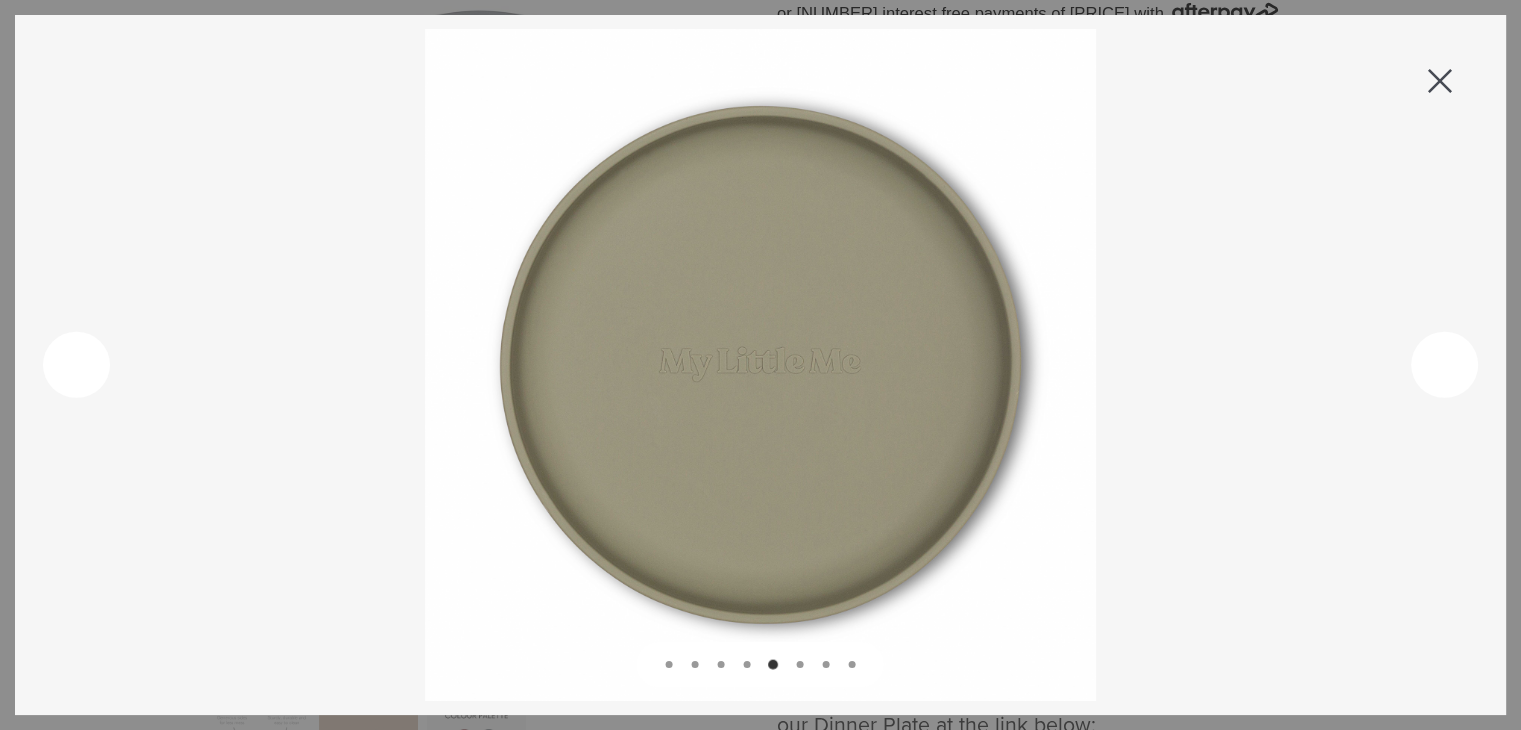 click at bounding box center [1444, 365] 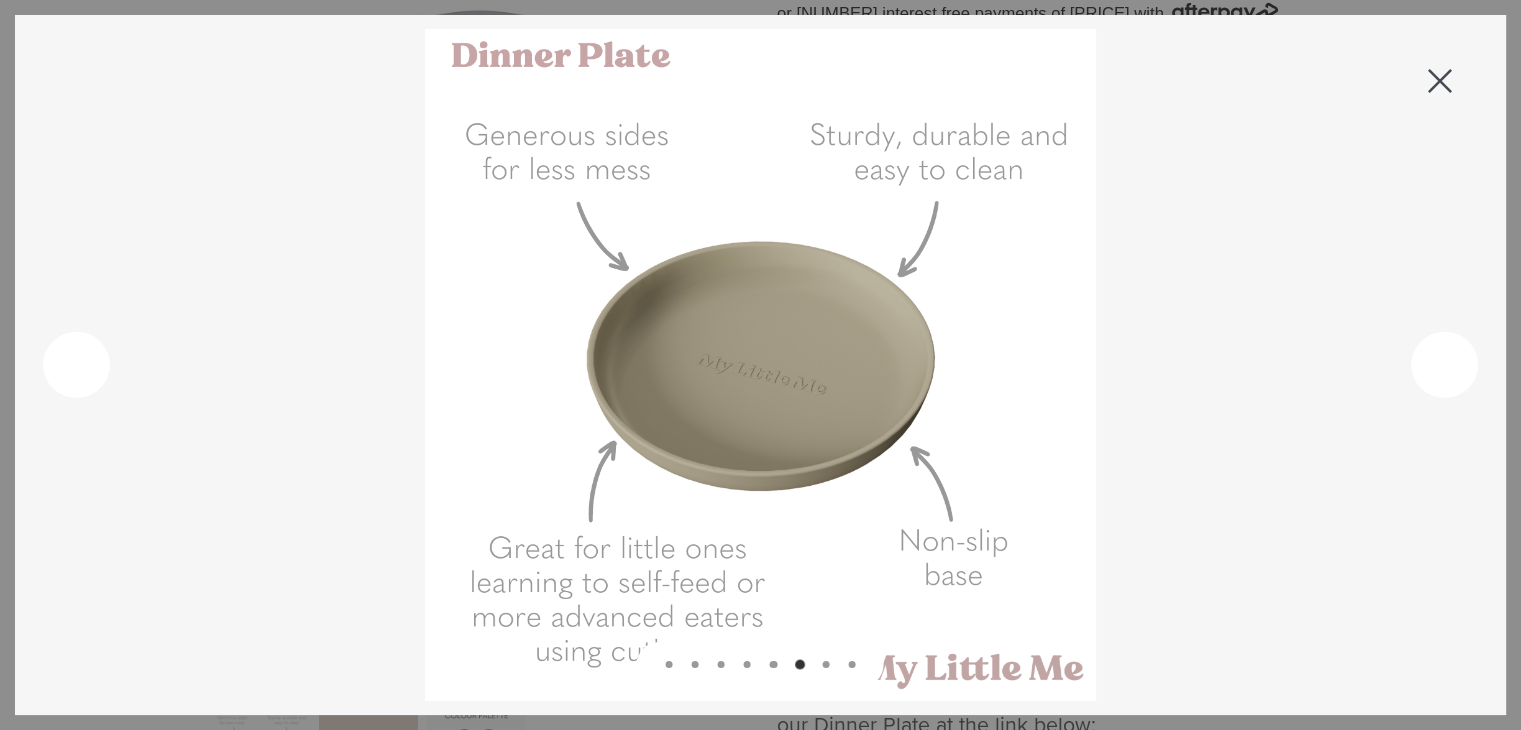 click at bounding box center (76, 365) 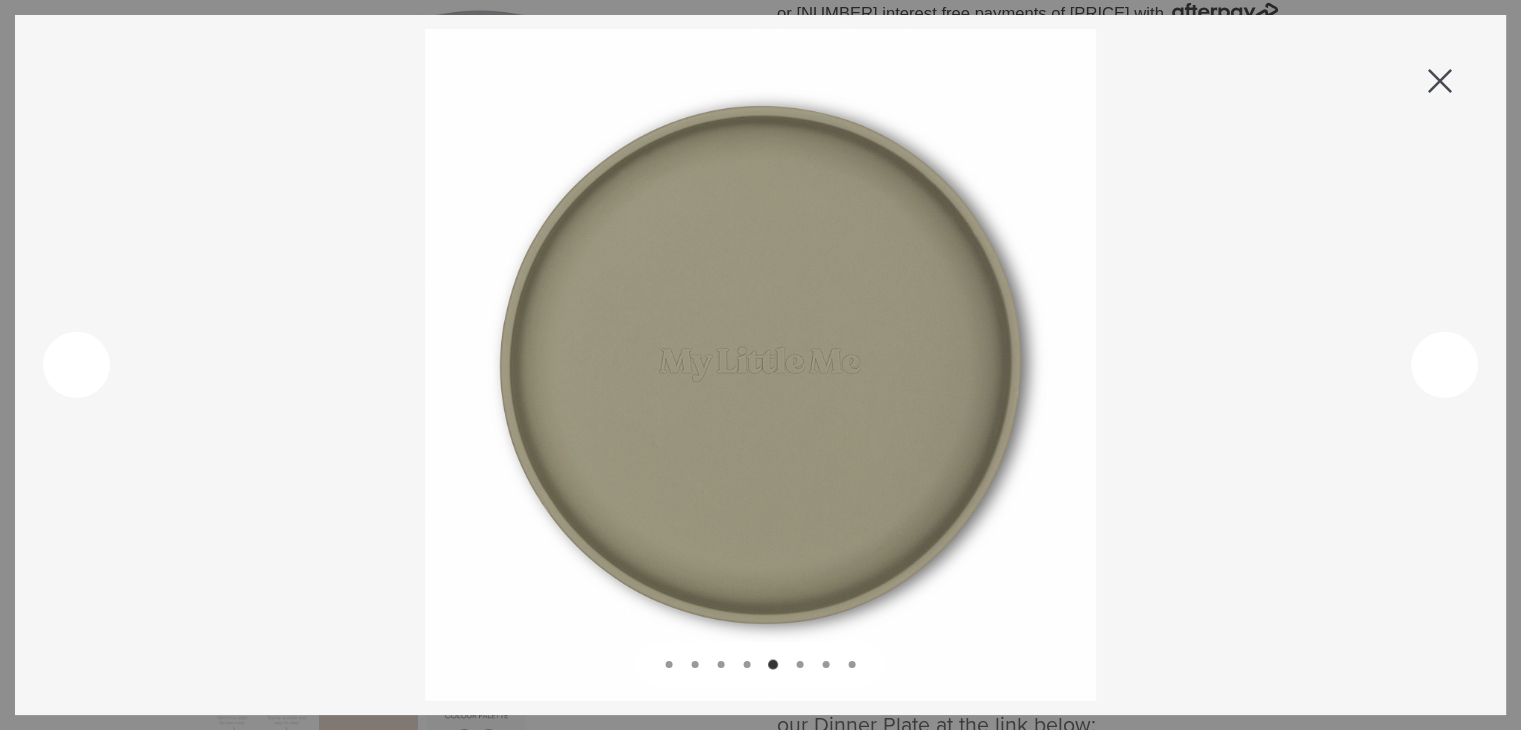 click at bounding box center (76, 365) 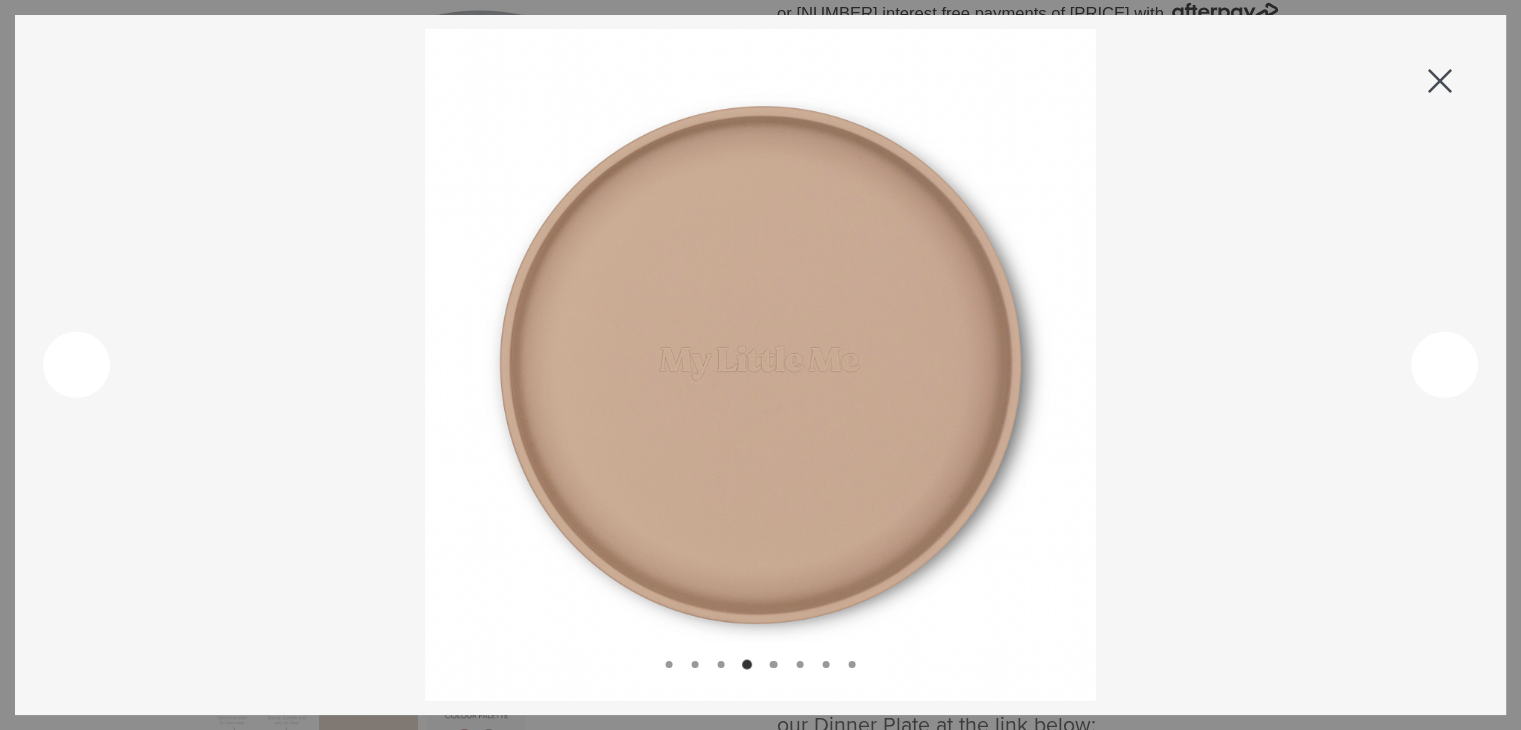 click at bounding box center (76, 365) 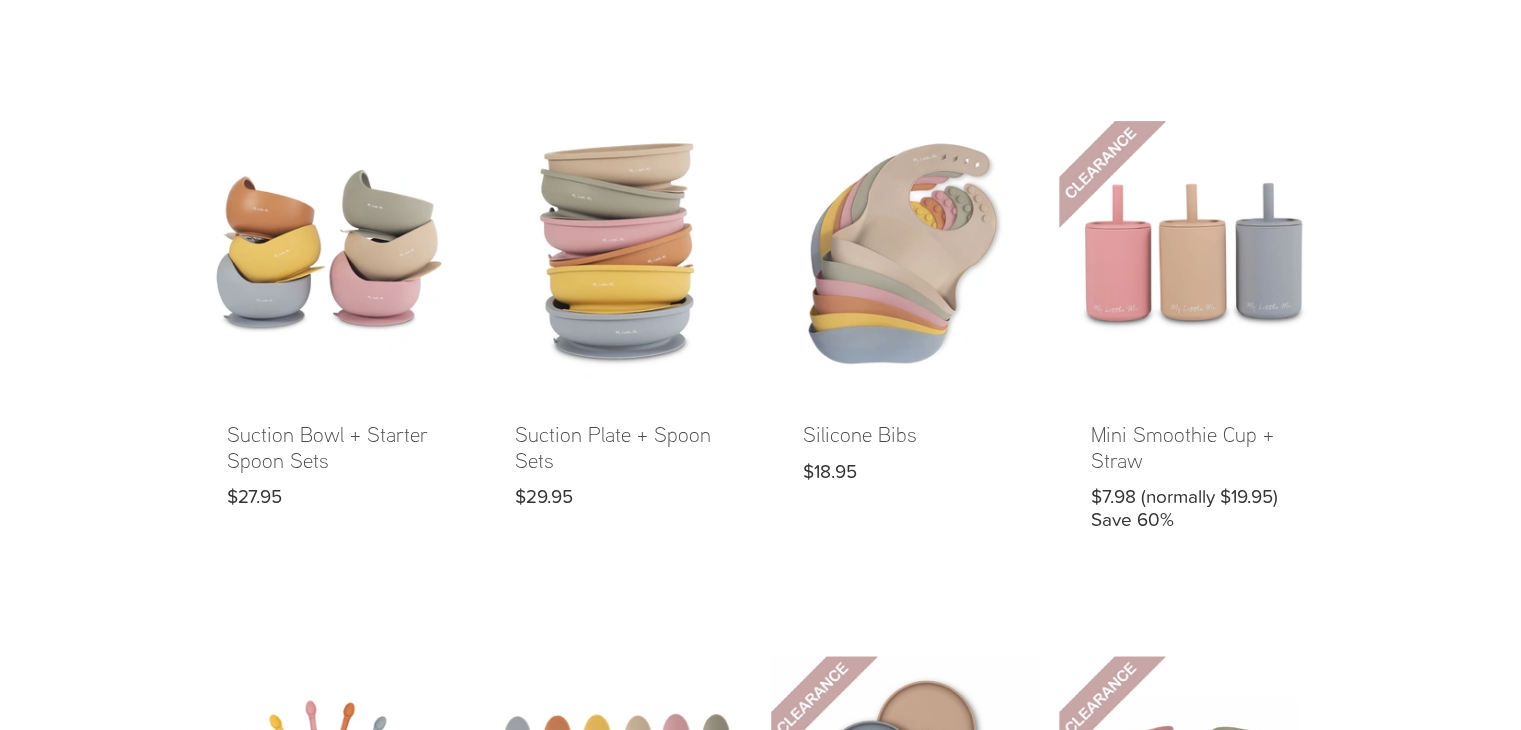 scroll, scrollTop: 500, scrollLeft: 0, axis: vertical 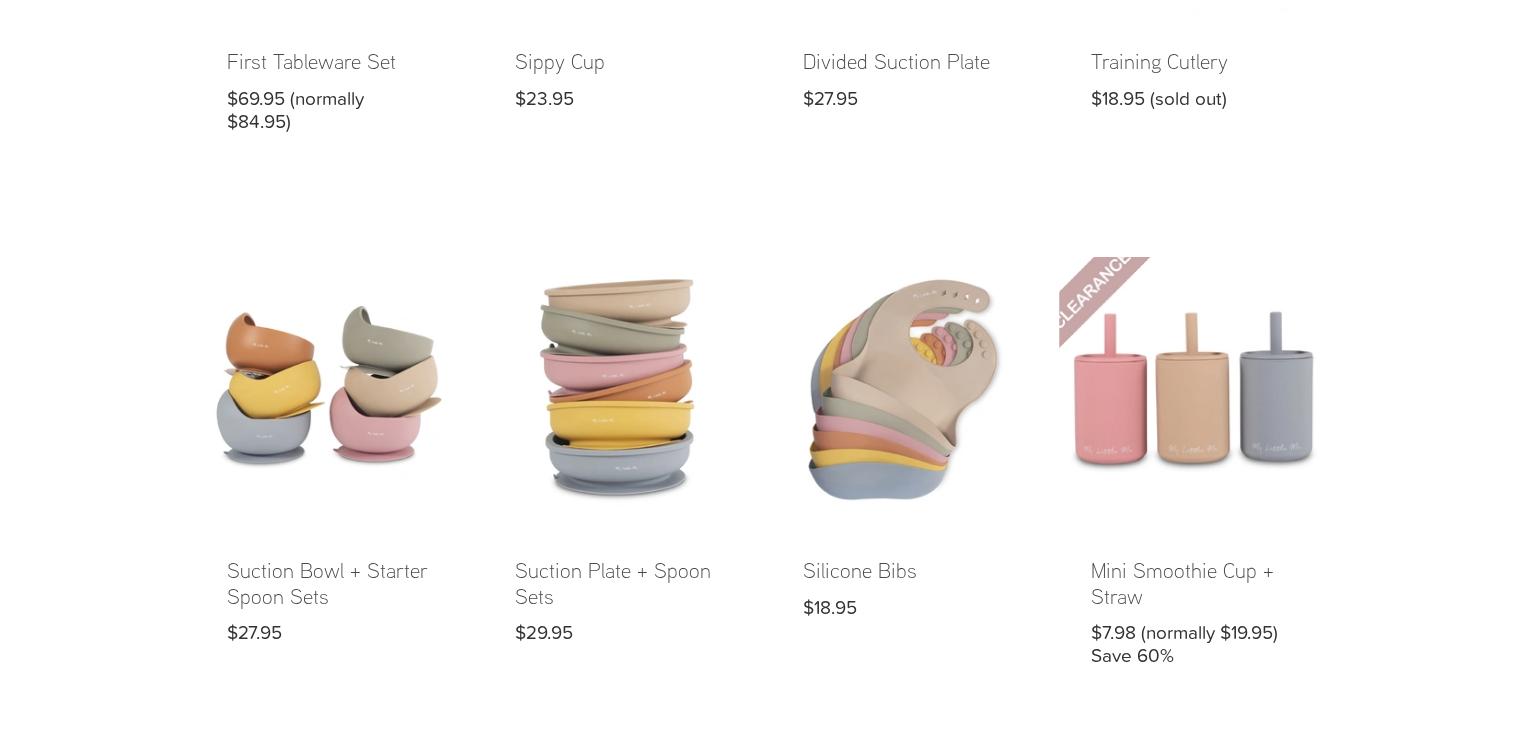 click at bounding box center [1193, 478] 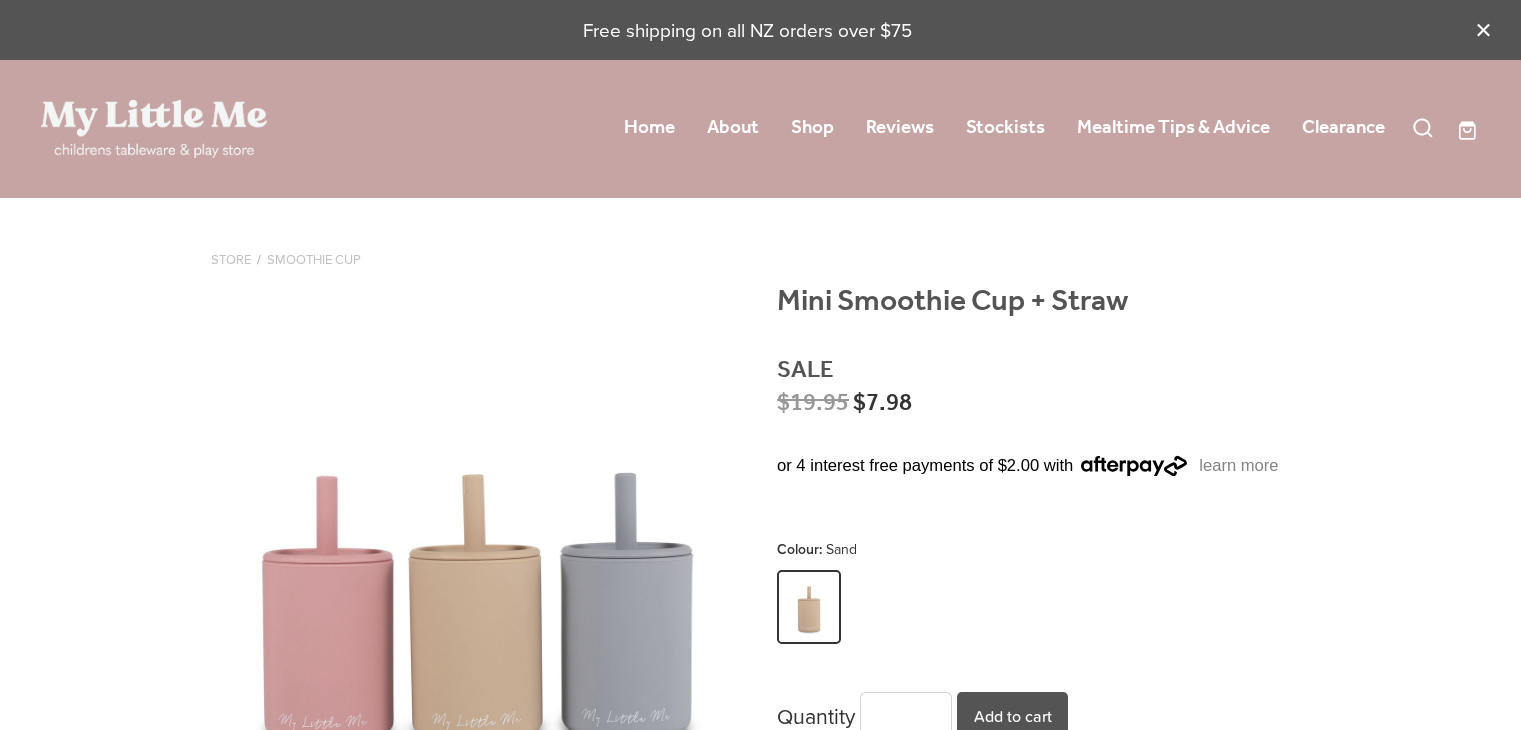 scroll, scrollTop: 400, scrollLeft: 0, axis: vertical 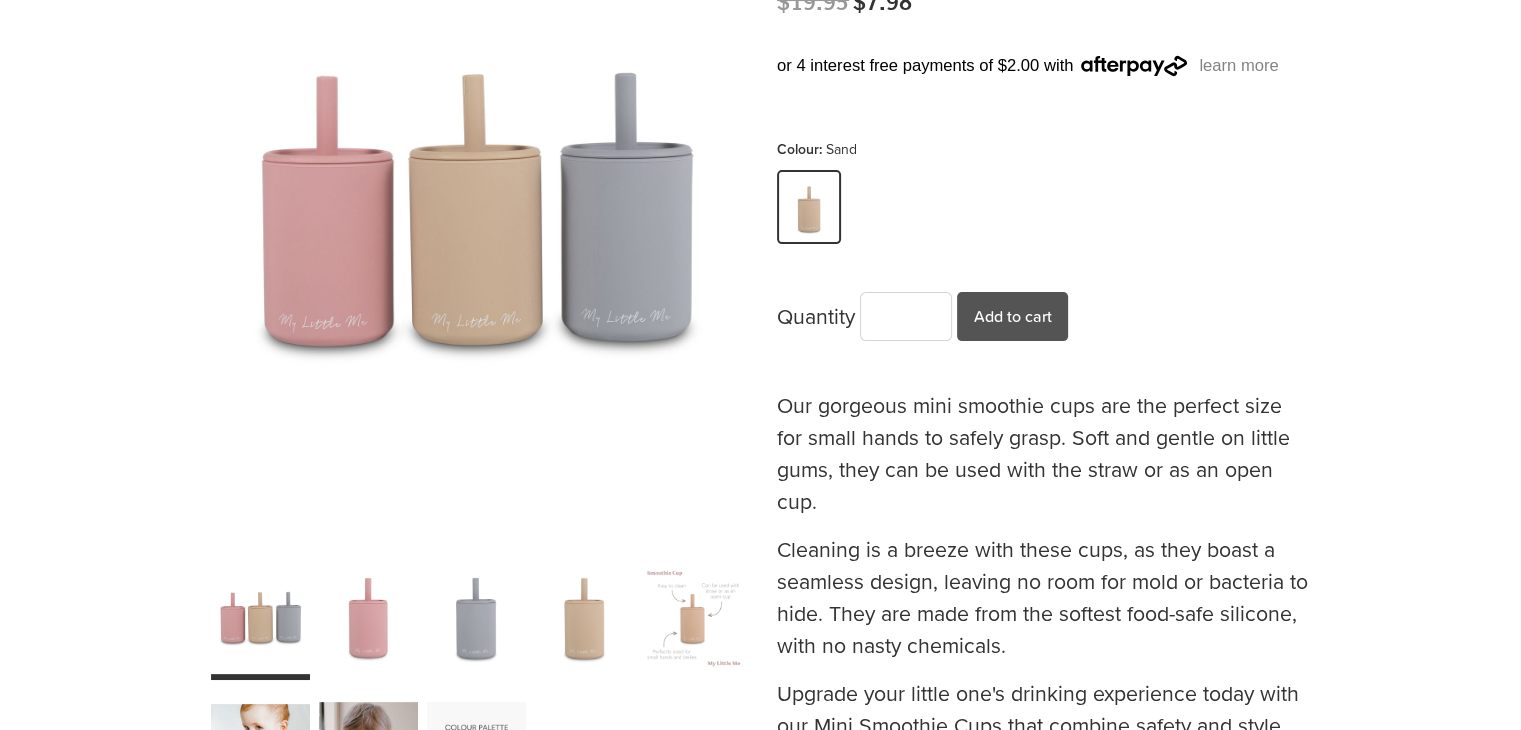 click at bounding box center (584, 618) 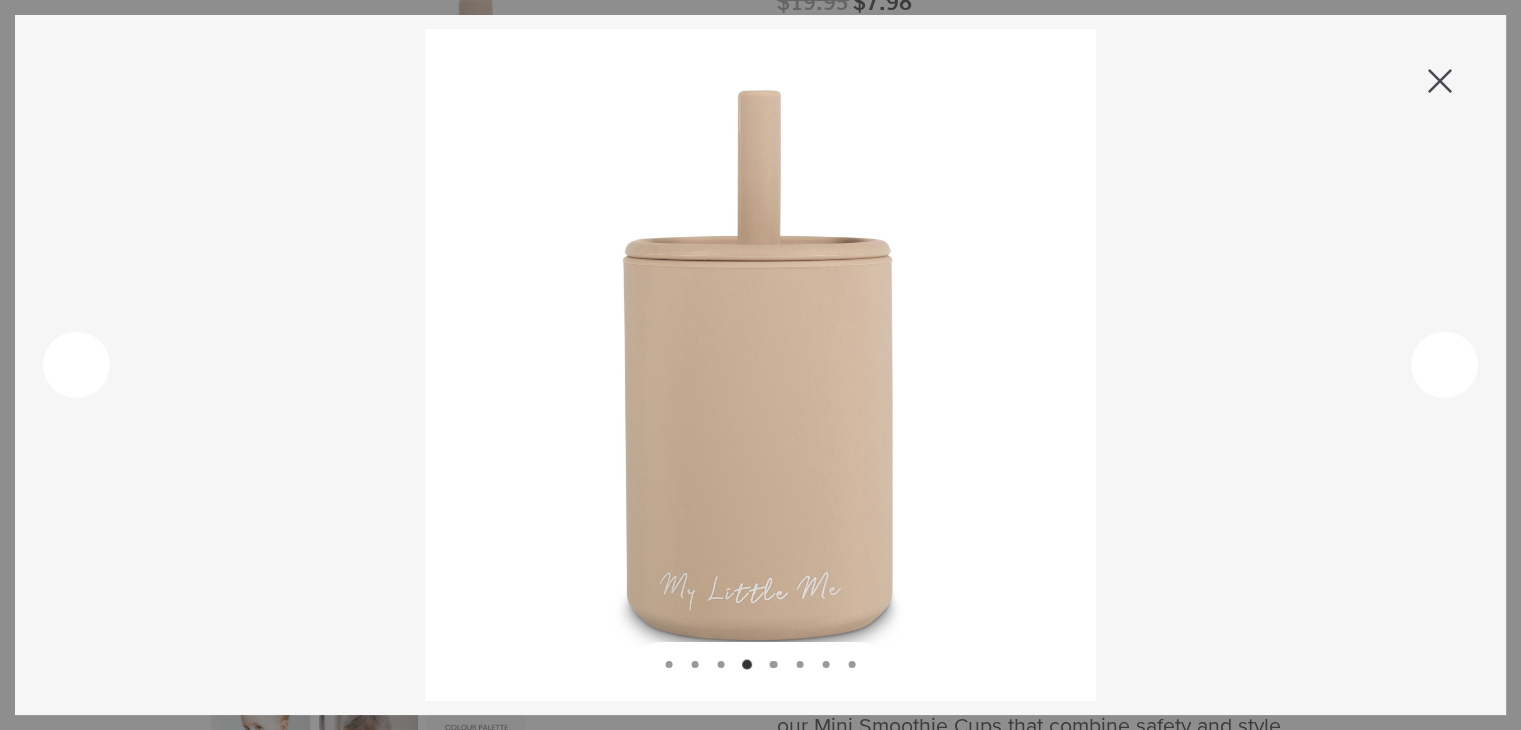click at bounding box center [1441, 81] 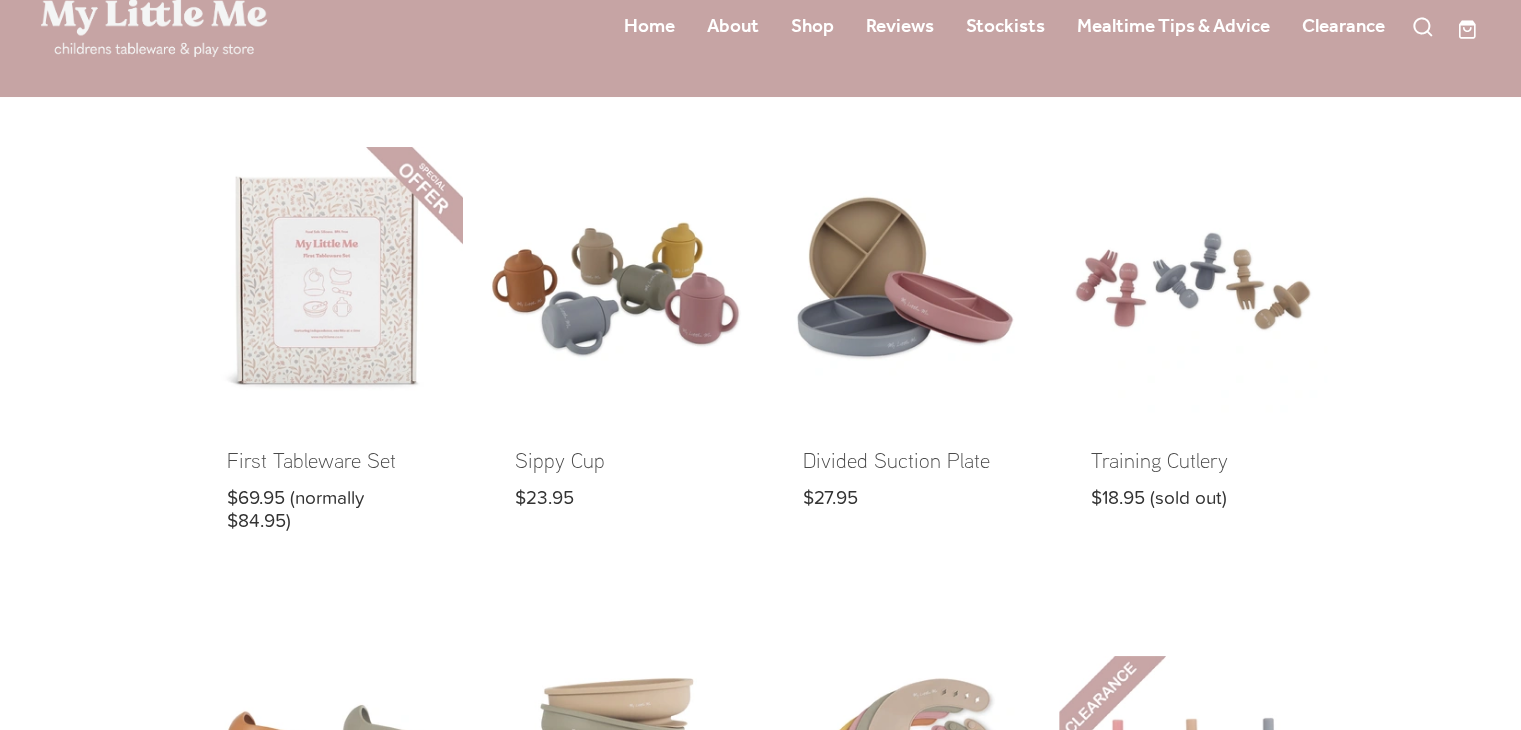 scroll, scrollTop: 100, scrollLeft: 0, axis: vertical 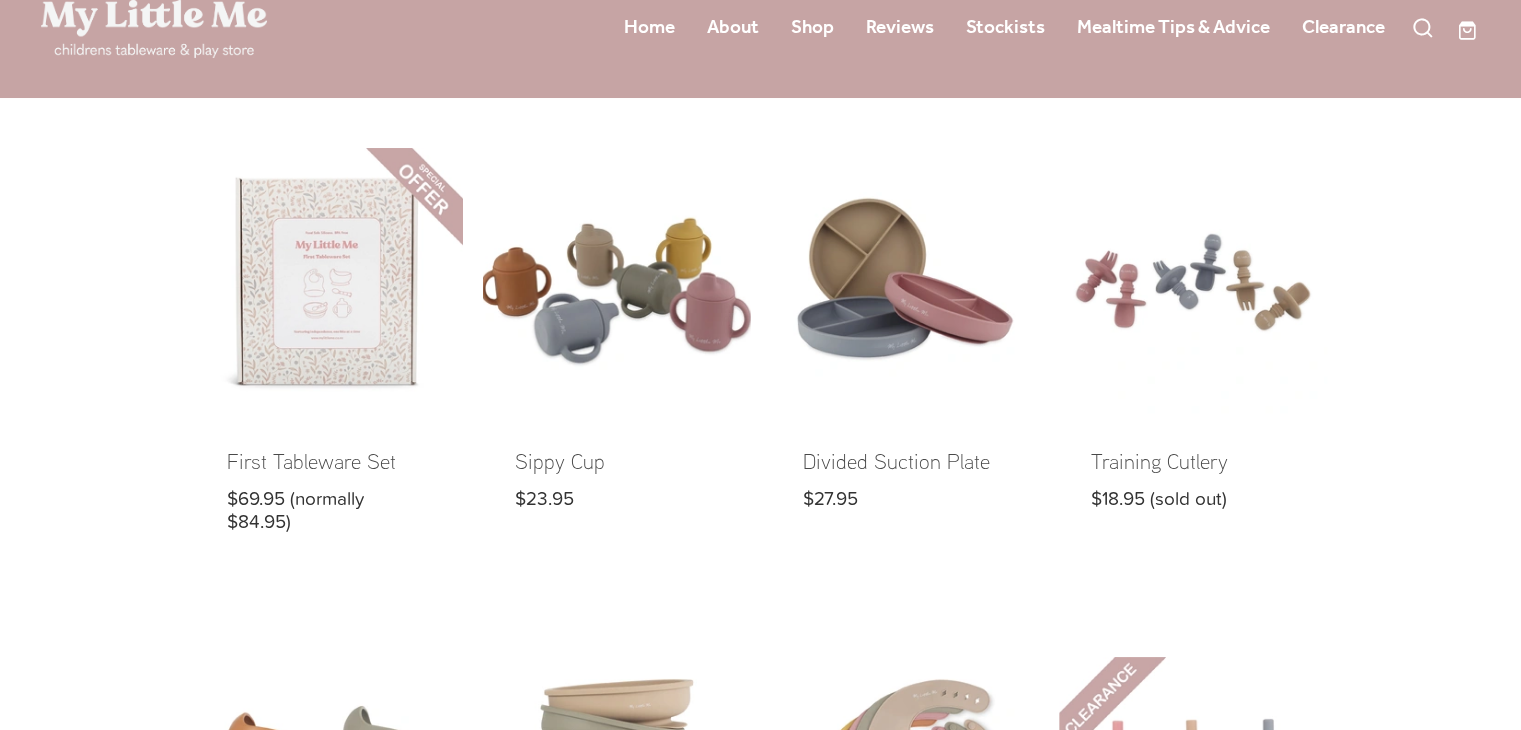 click at bounding box center [617, 356] 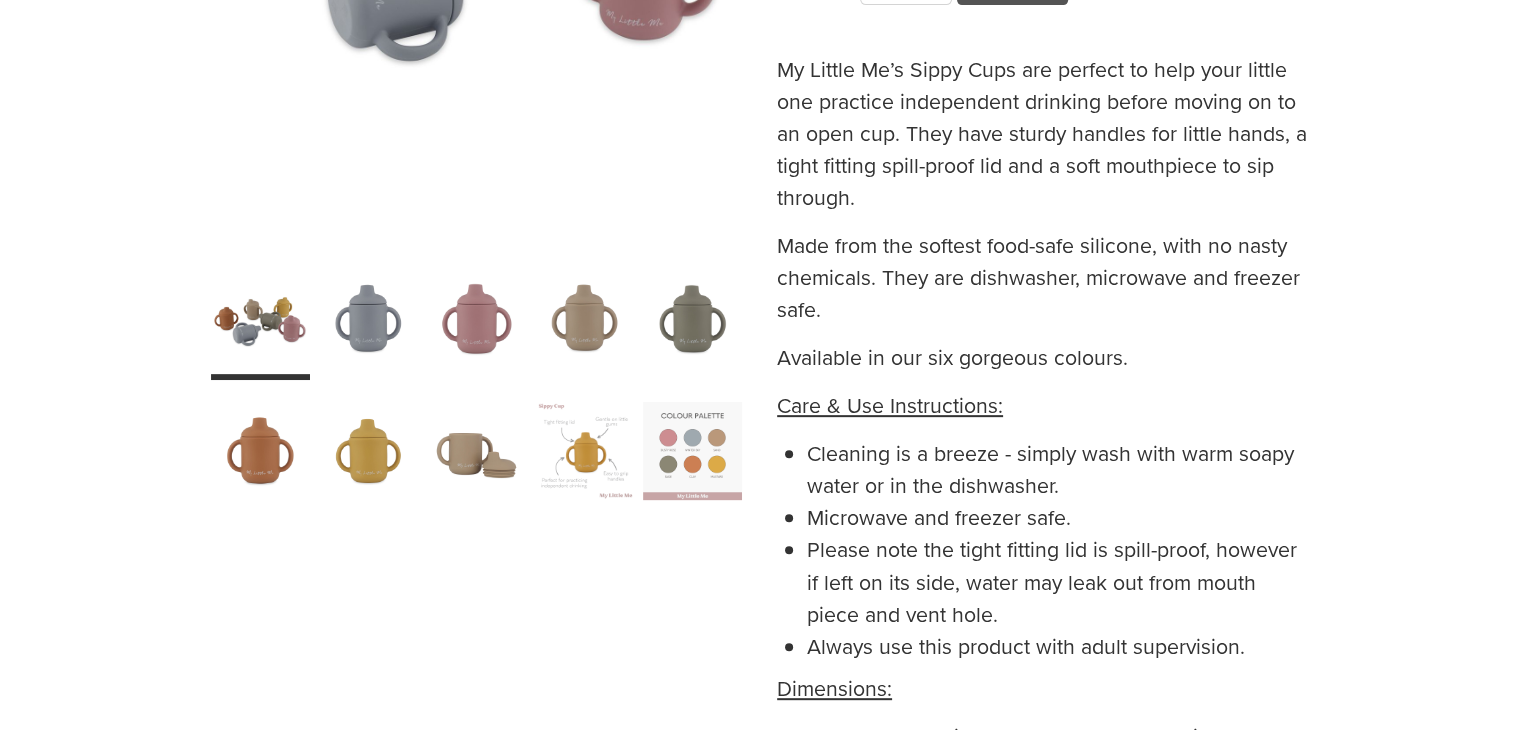 scroll, scrollTop: 400, scrollLeft: 0, axis: vertical 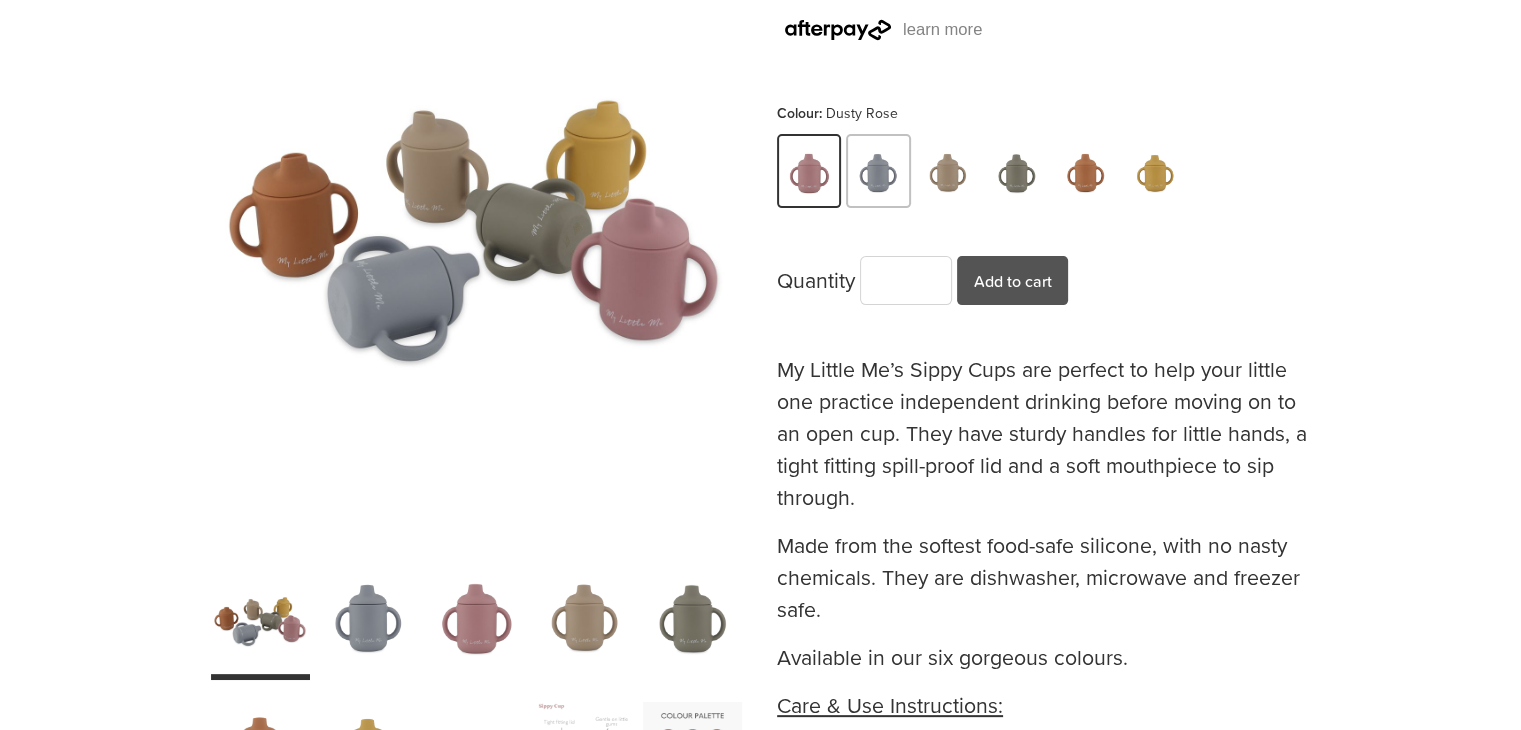 click at bounding box center [879, 174] 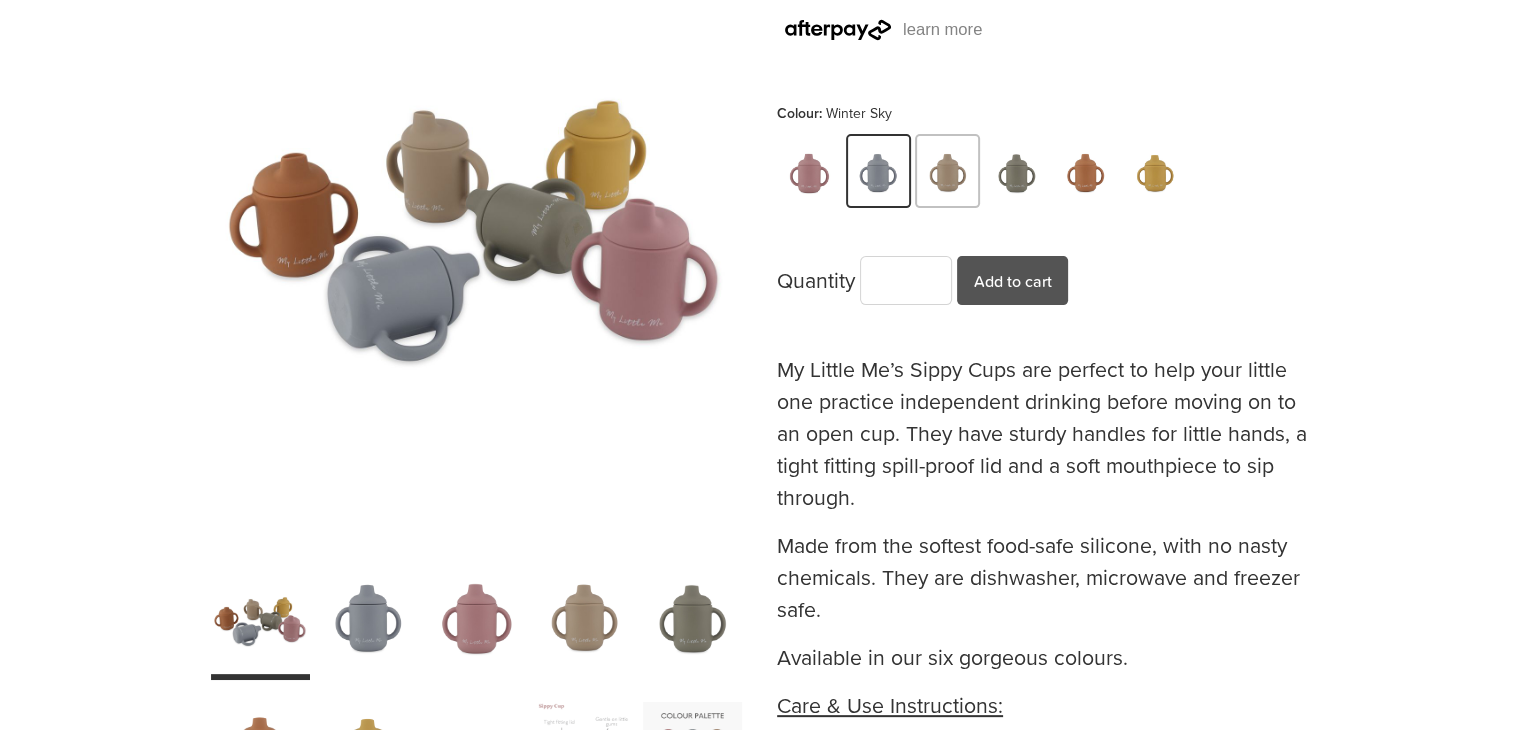 click at bounding box center [948, 174] 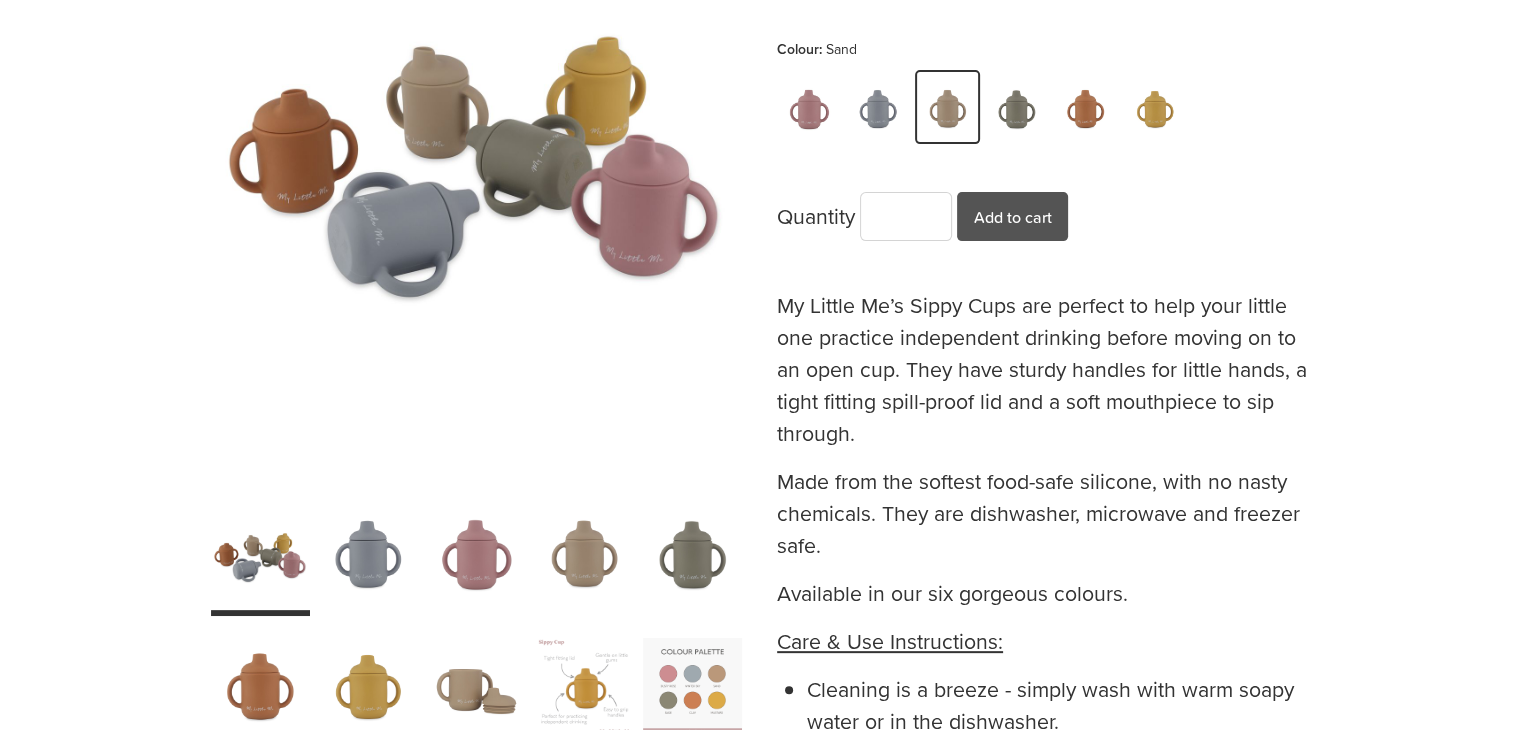scroll, scrollTop: 500, scrollLeft: 0, axis: vertical 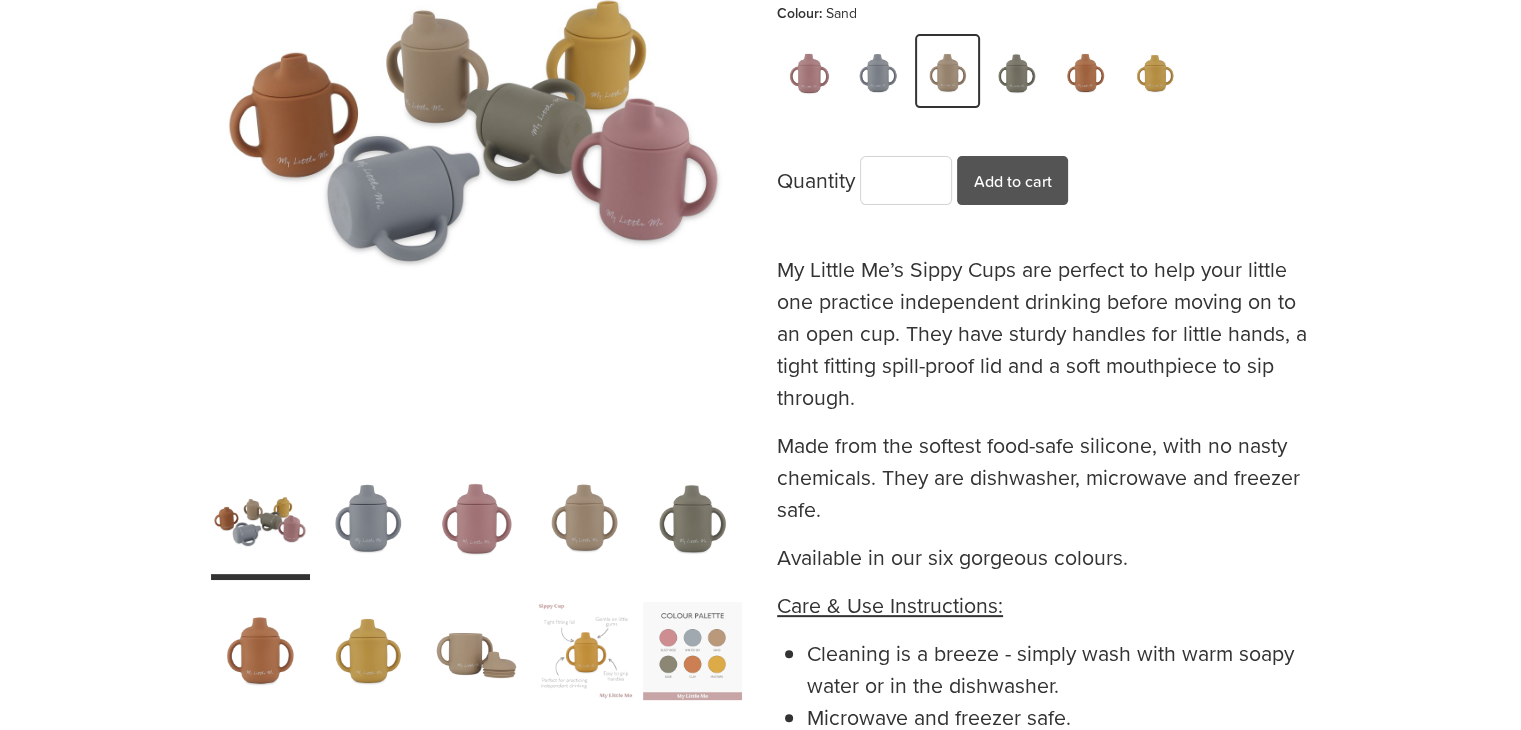 click at bounding box center (260, 650) 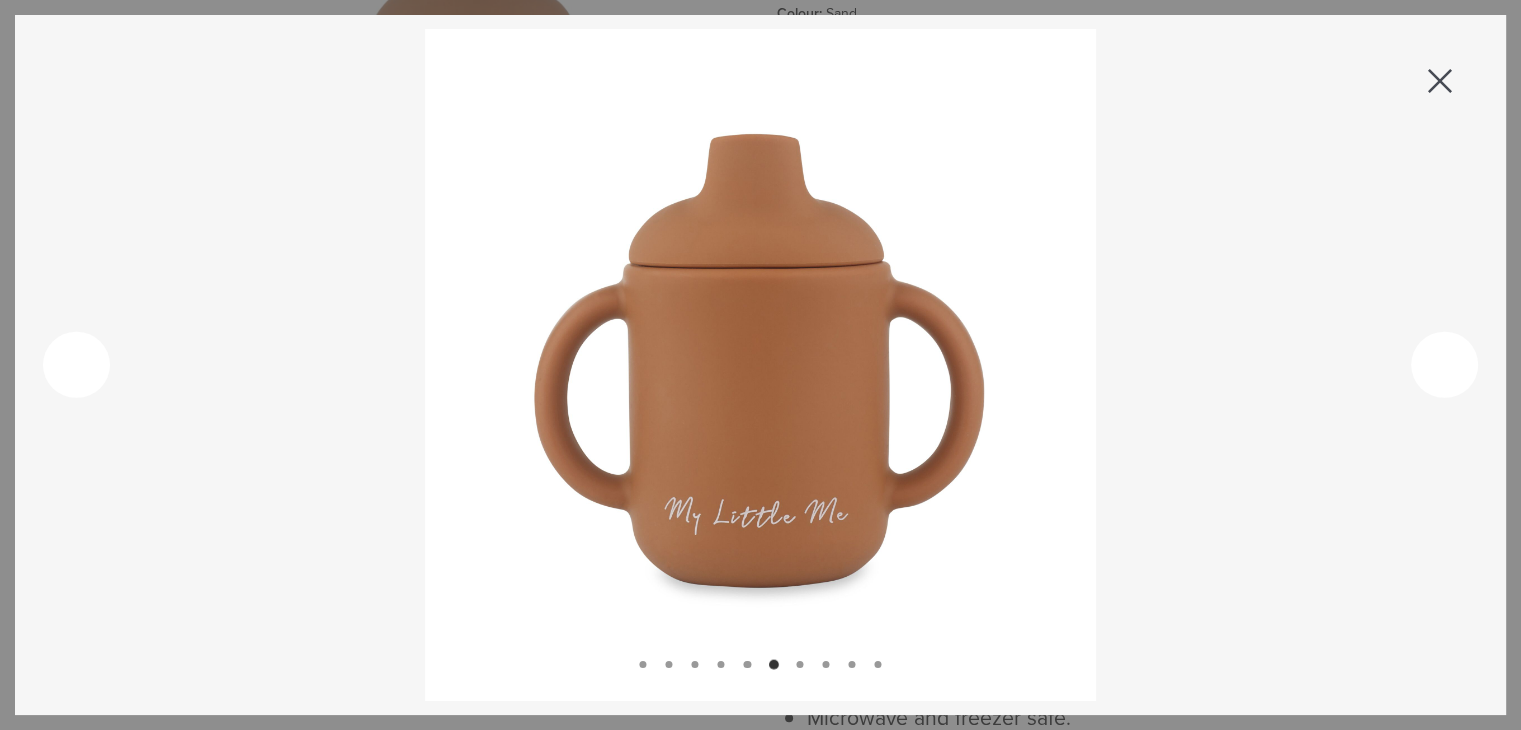 click at bounding box center (1444, 365) 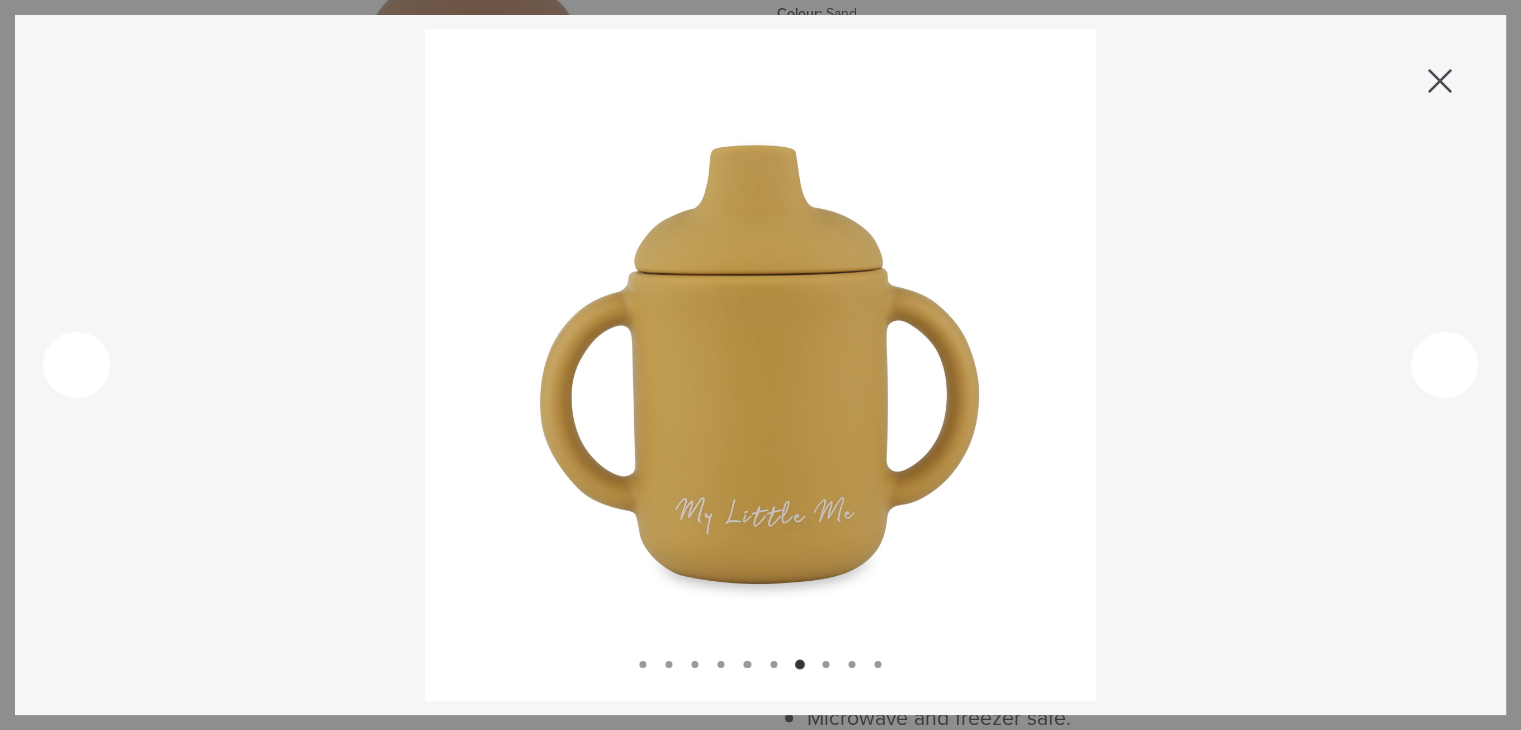 click at bounding box center (1444, 365) 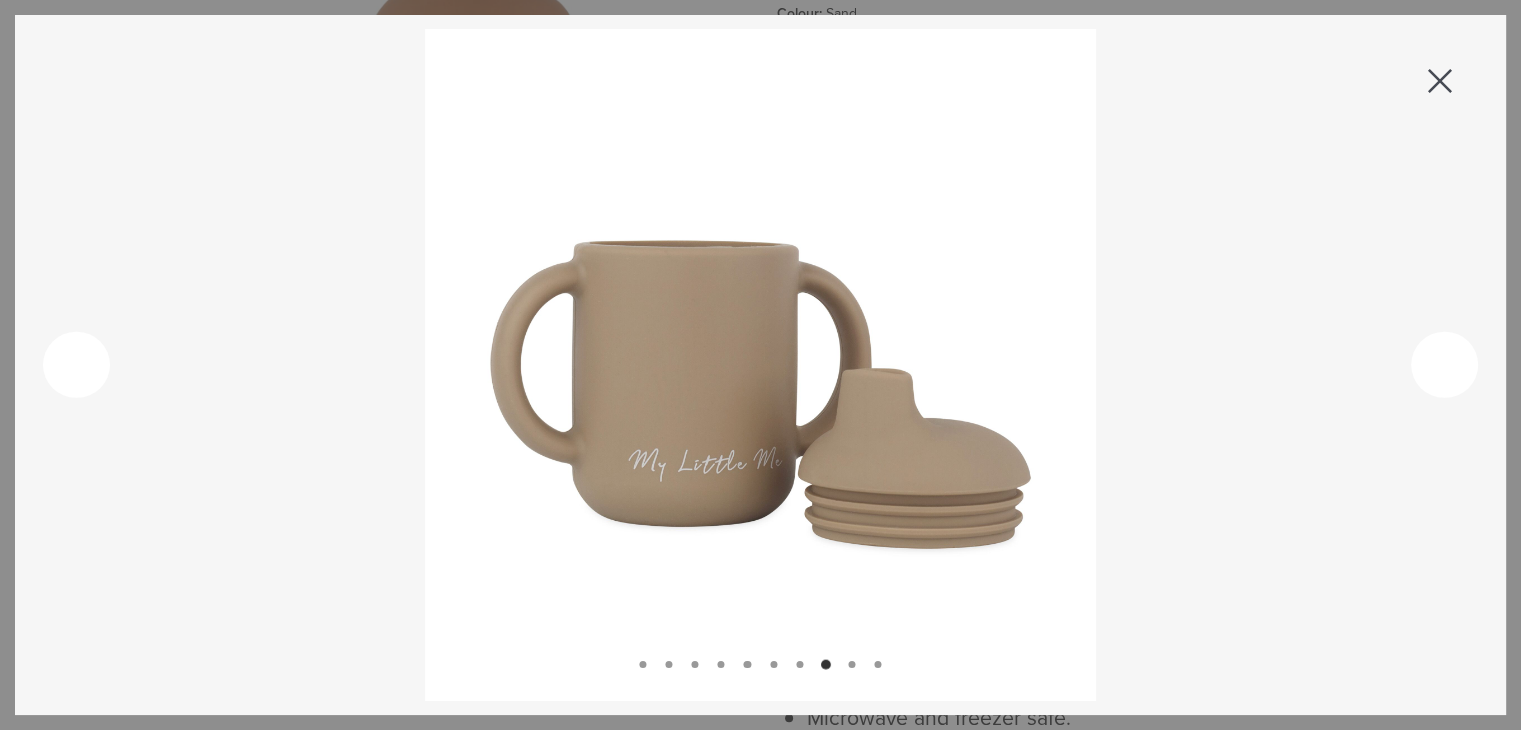 click at bounding box center (1441, 81) 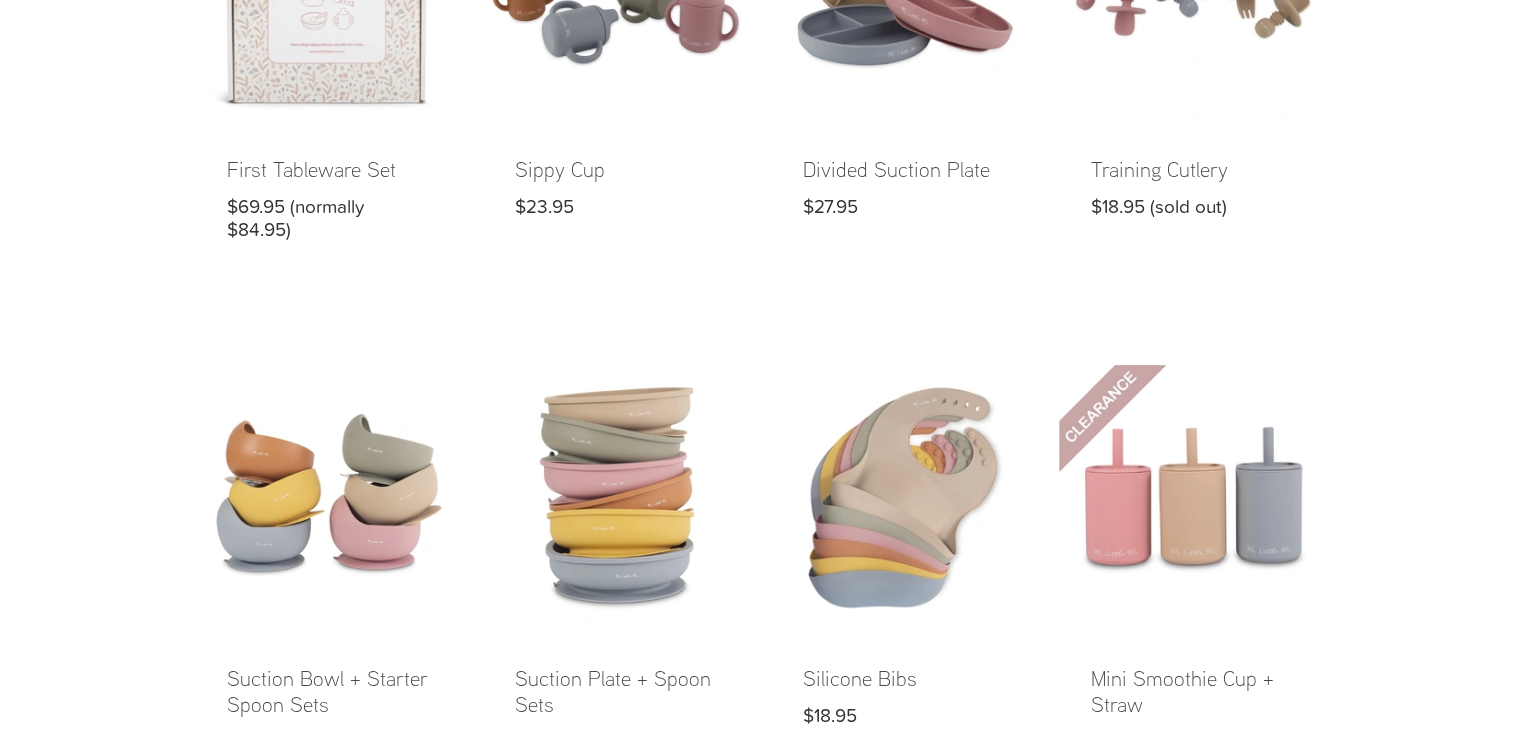 scroll, scrollTop: 500, scrollLeft: 0, axis: vertical 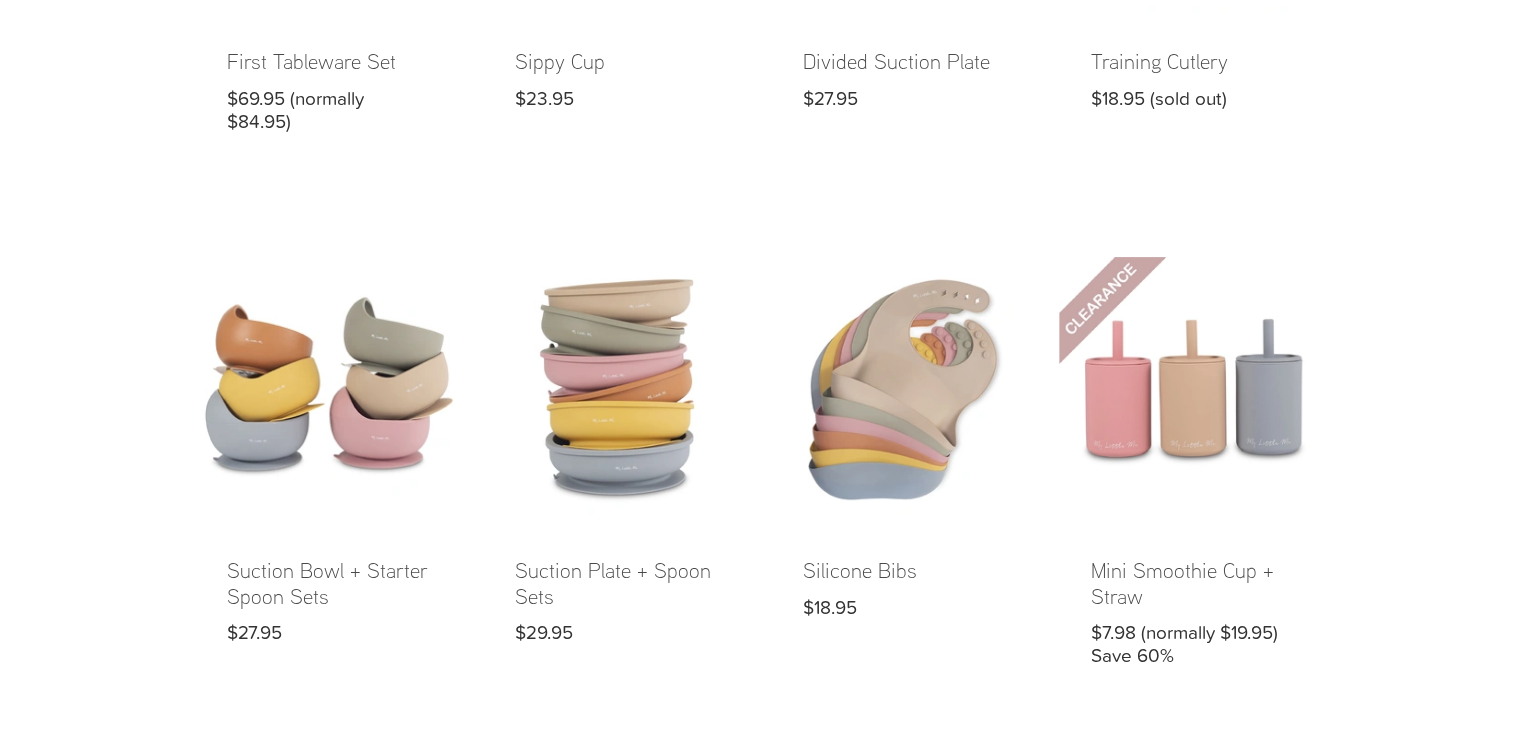 click at bounding box center (329, 478) 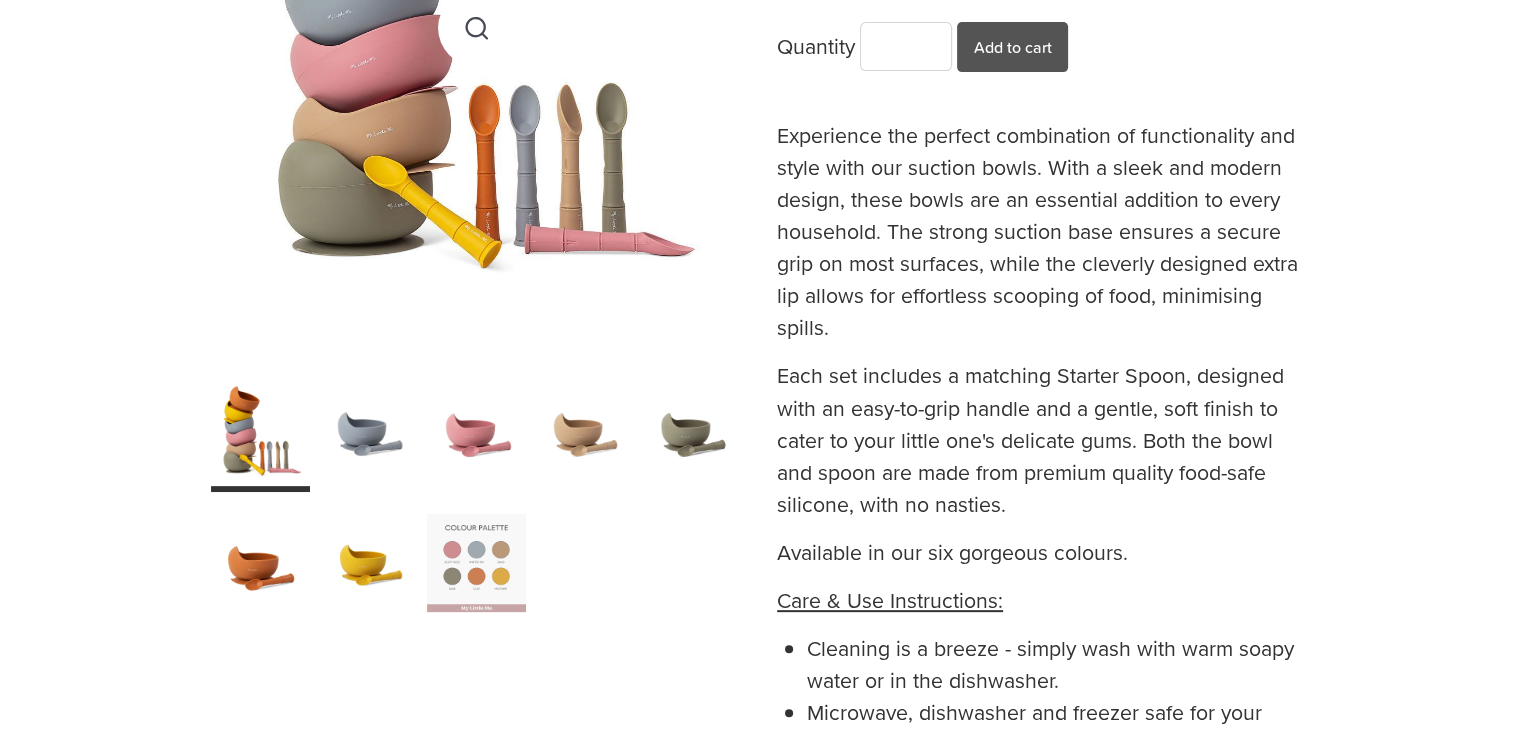 scroll, scrollTop: 600, scrollLeft: 0, axis: vertical 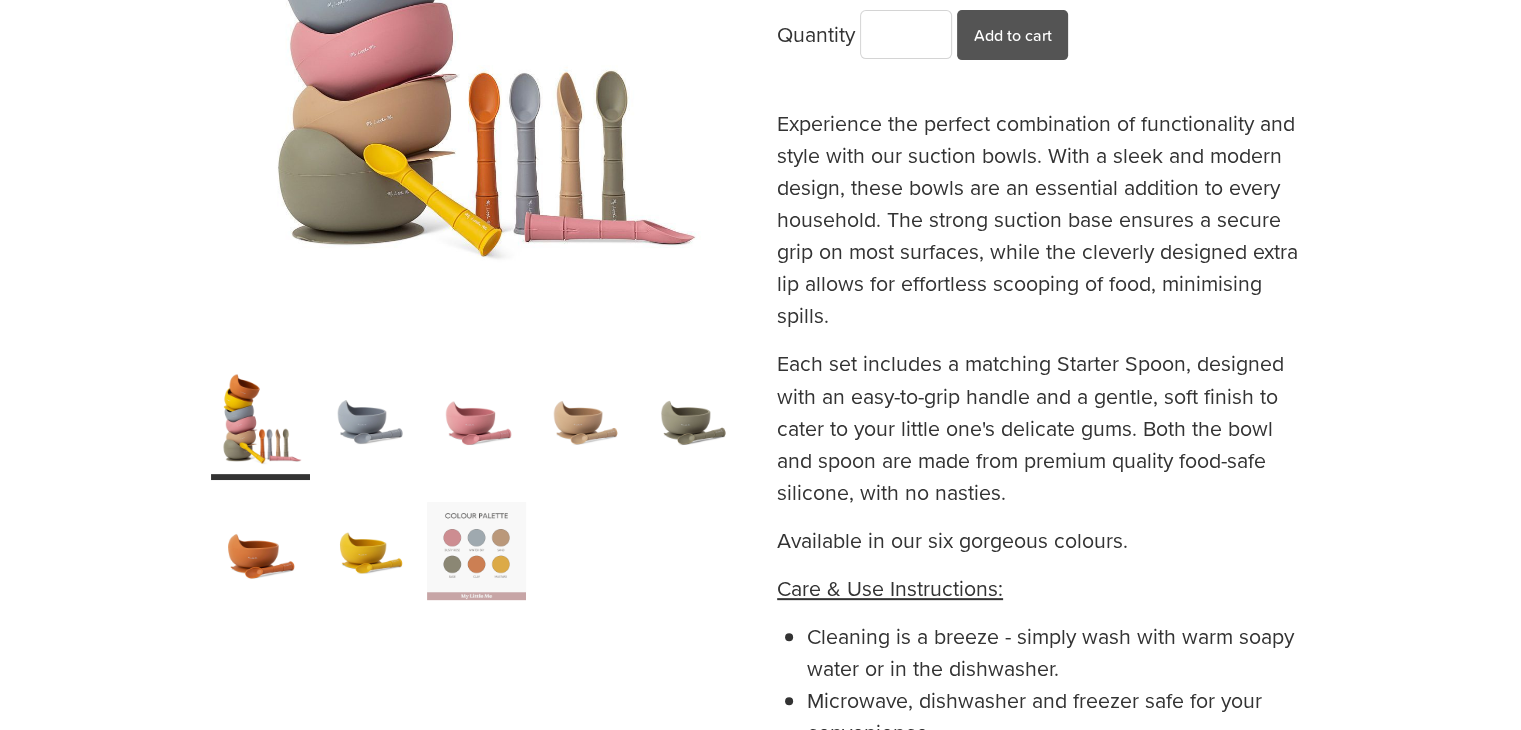 click at bounding box center [368, 418] 